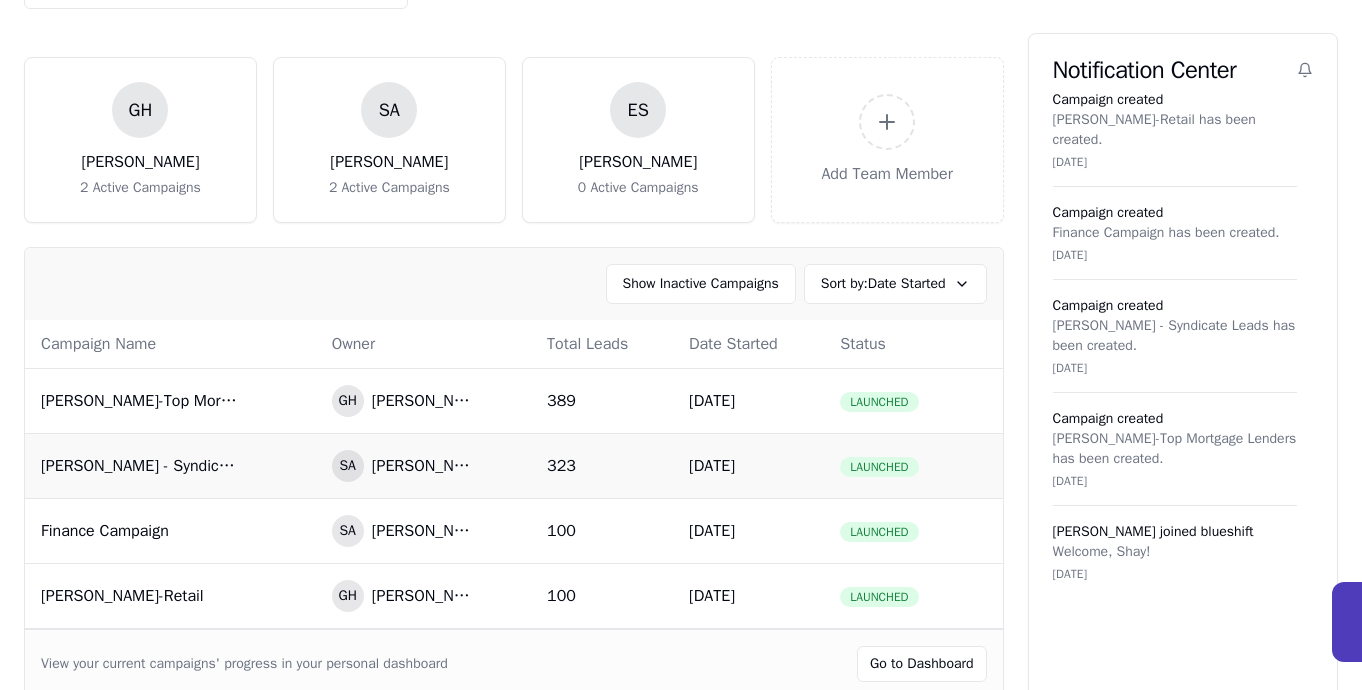 scroll, scrollTop: 159, scrollLeft: 0, axis: vertical 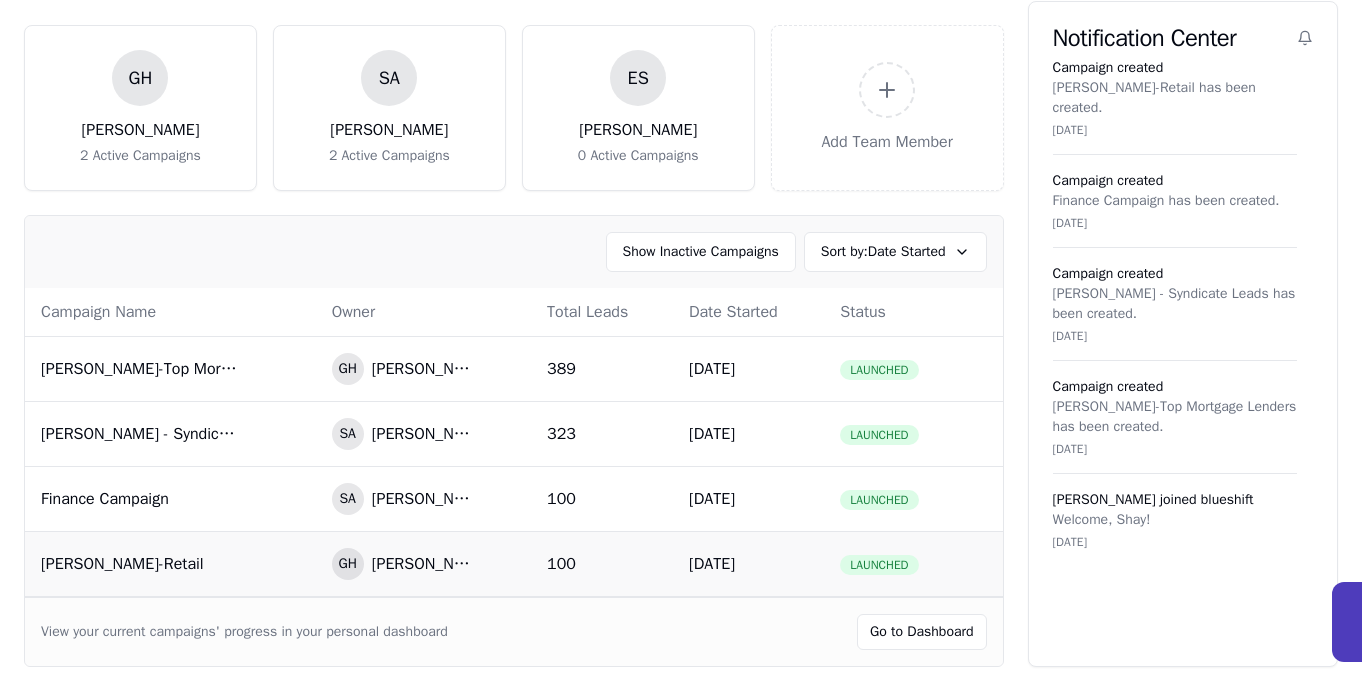 click on "[PERSON_NAME]-Retail" at bounding box center (141, 564) 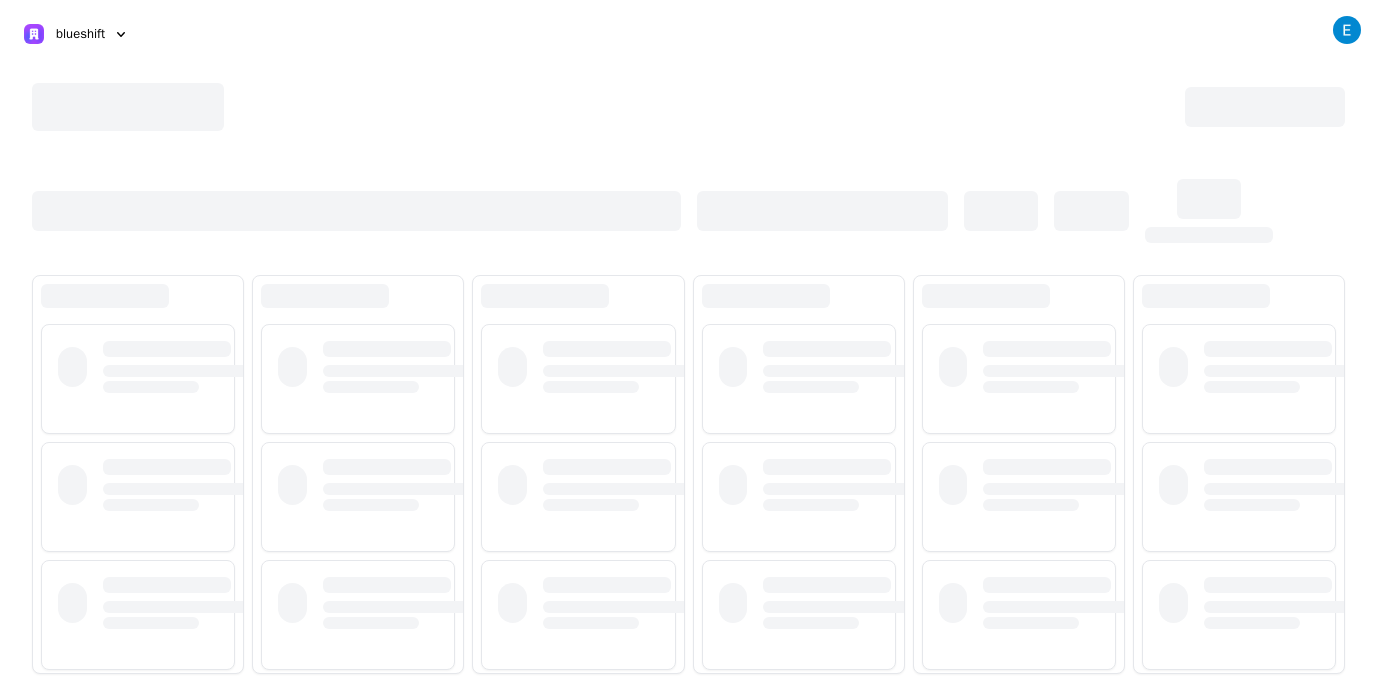 scroll, scrollTop: 0, scrollLeft: 0, axis: both 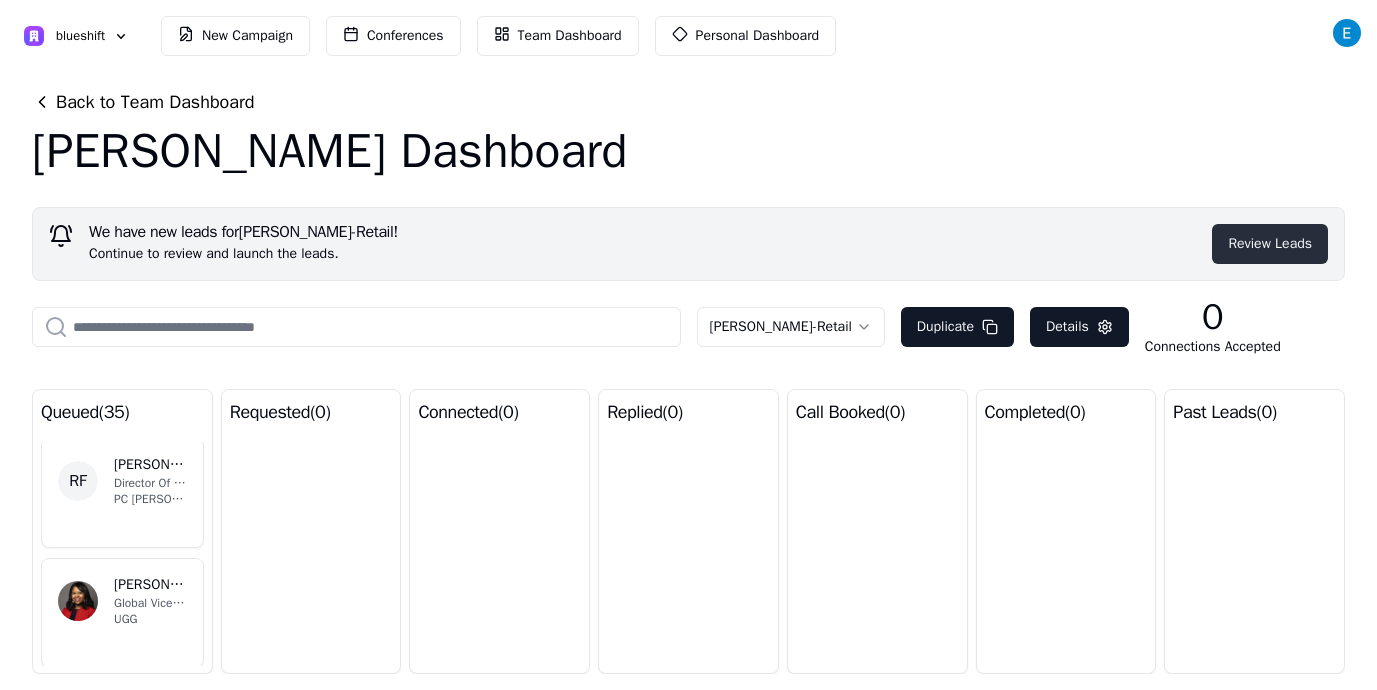 click on "Review Leads" at bounding box center (1270, 244) 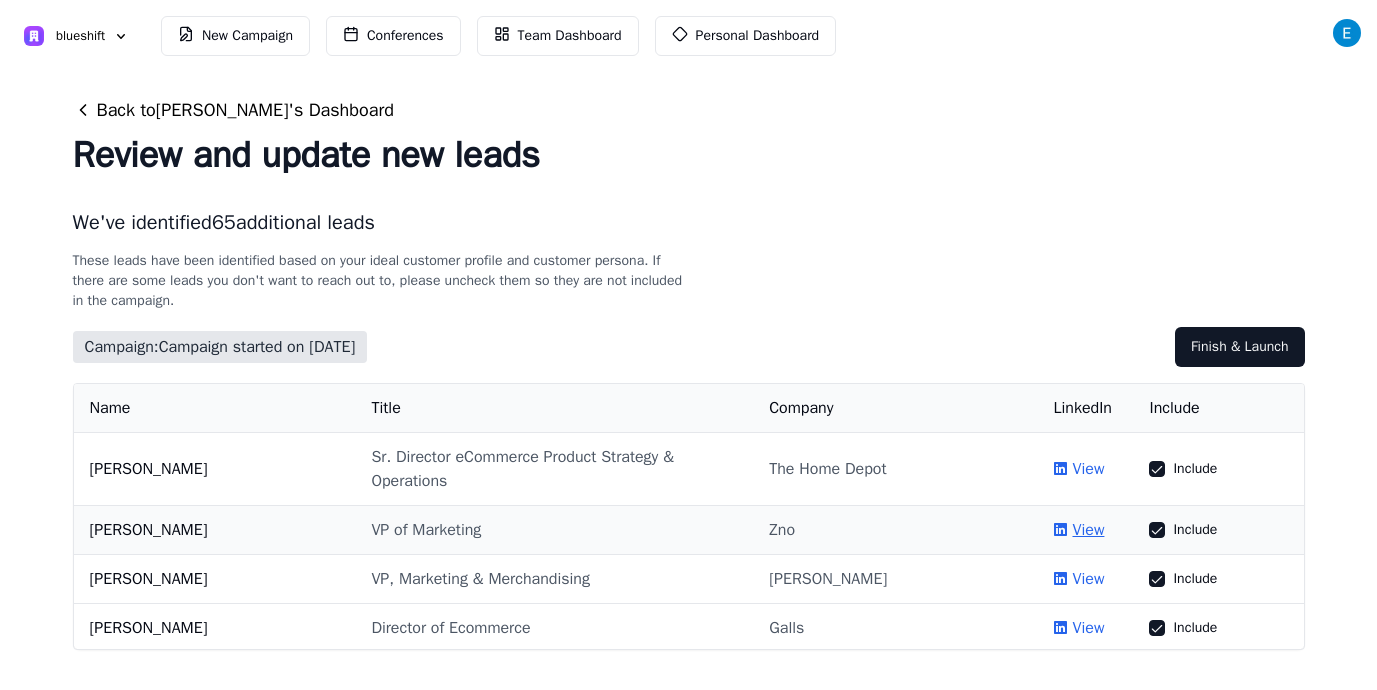 click on "View" at bounding box center [1088, 530] 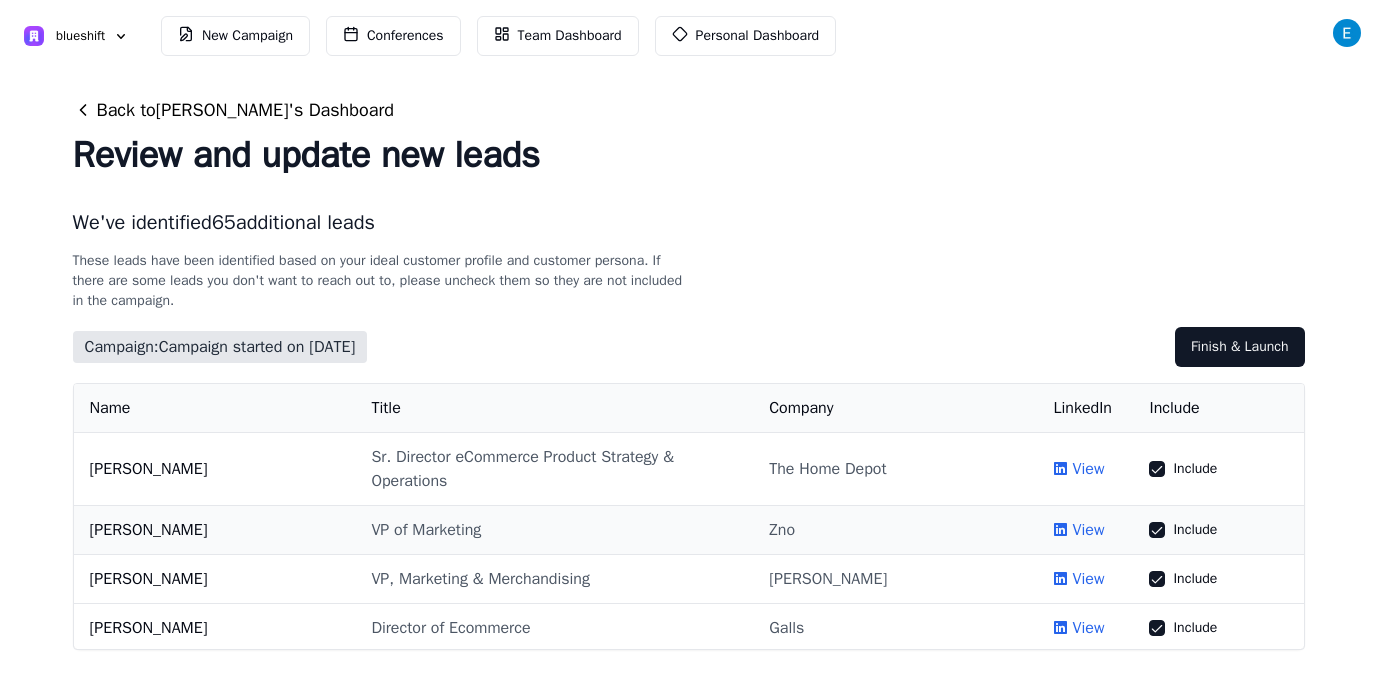 click on "Include" at bounding box center [1157, 530] 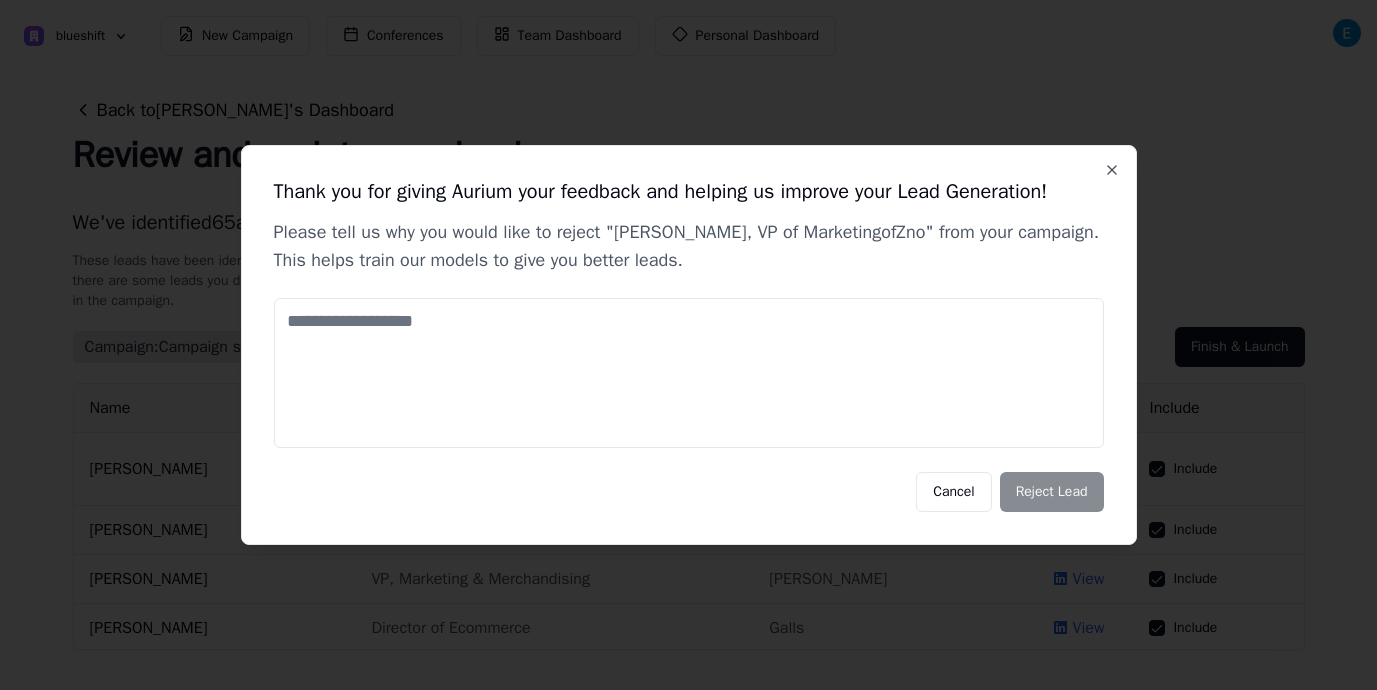click at bounding box center (689, 373) 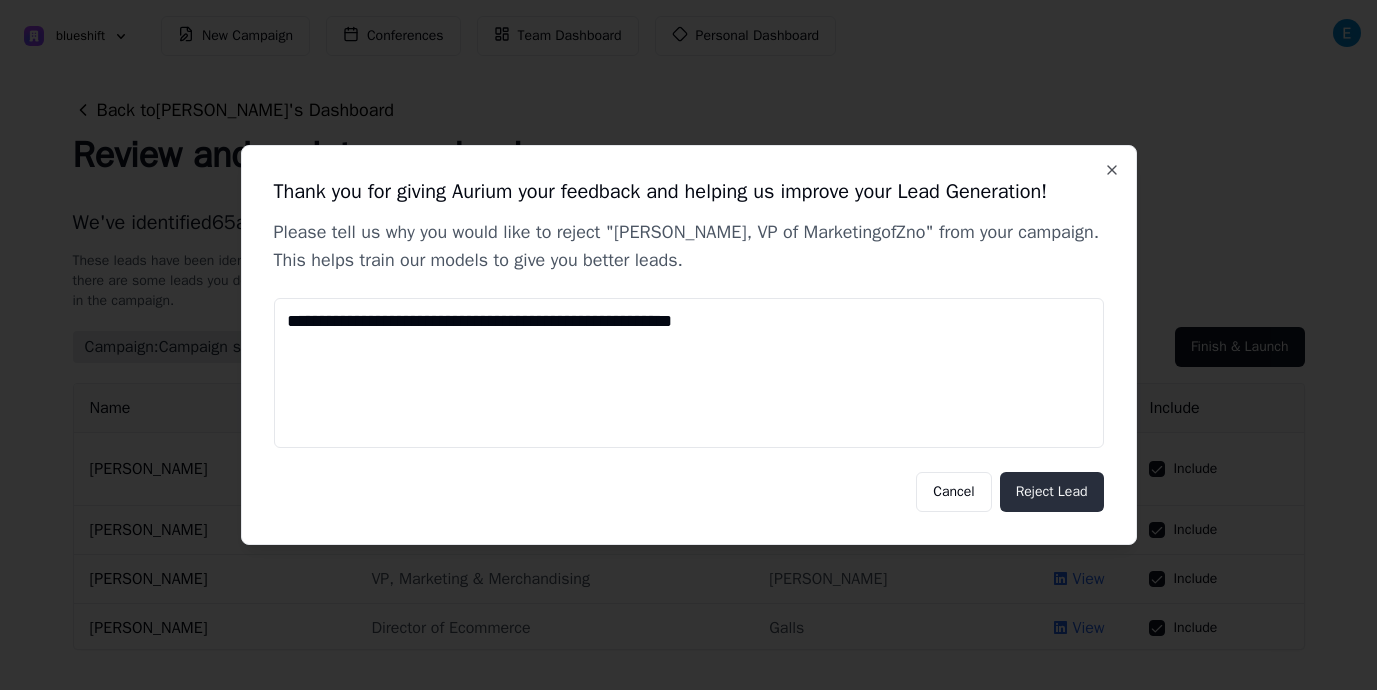 type on "**********" 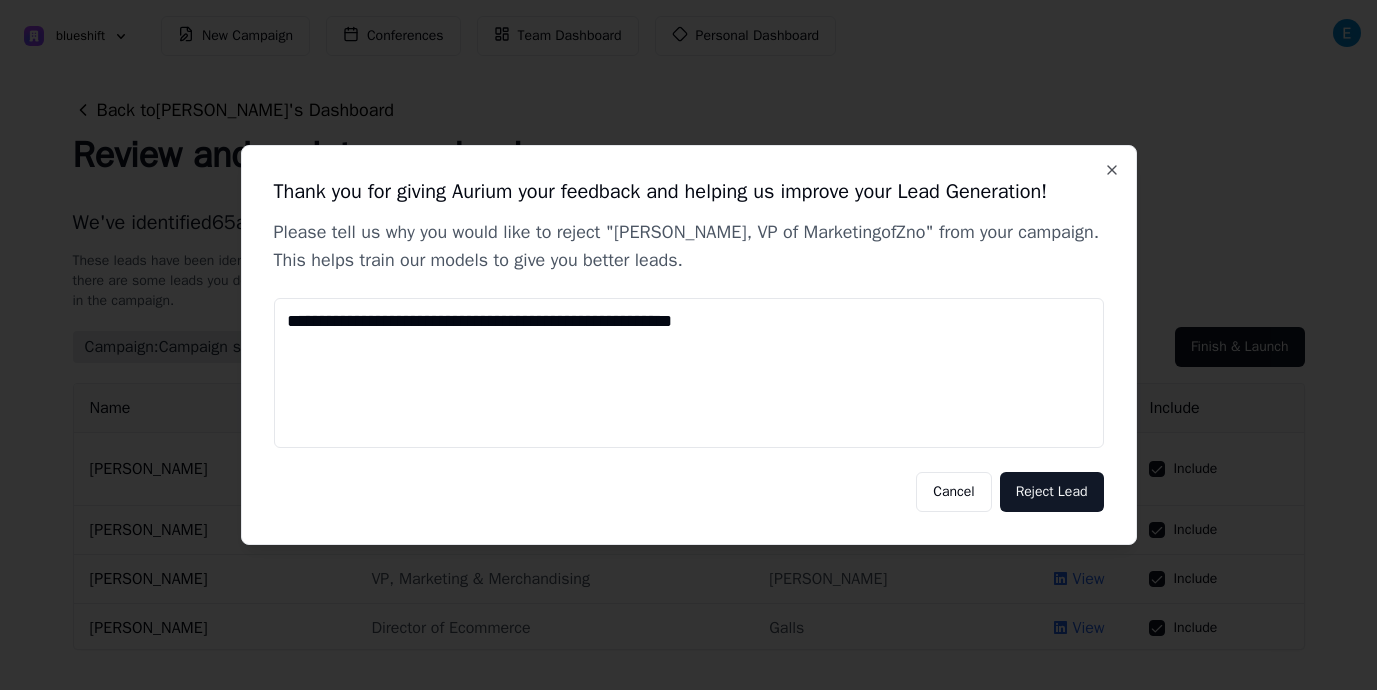 type 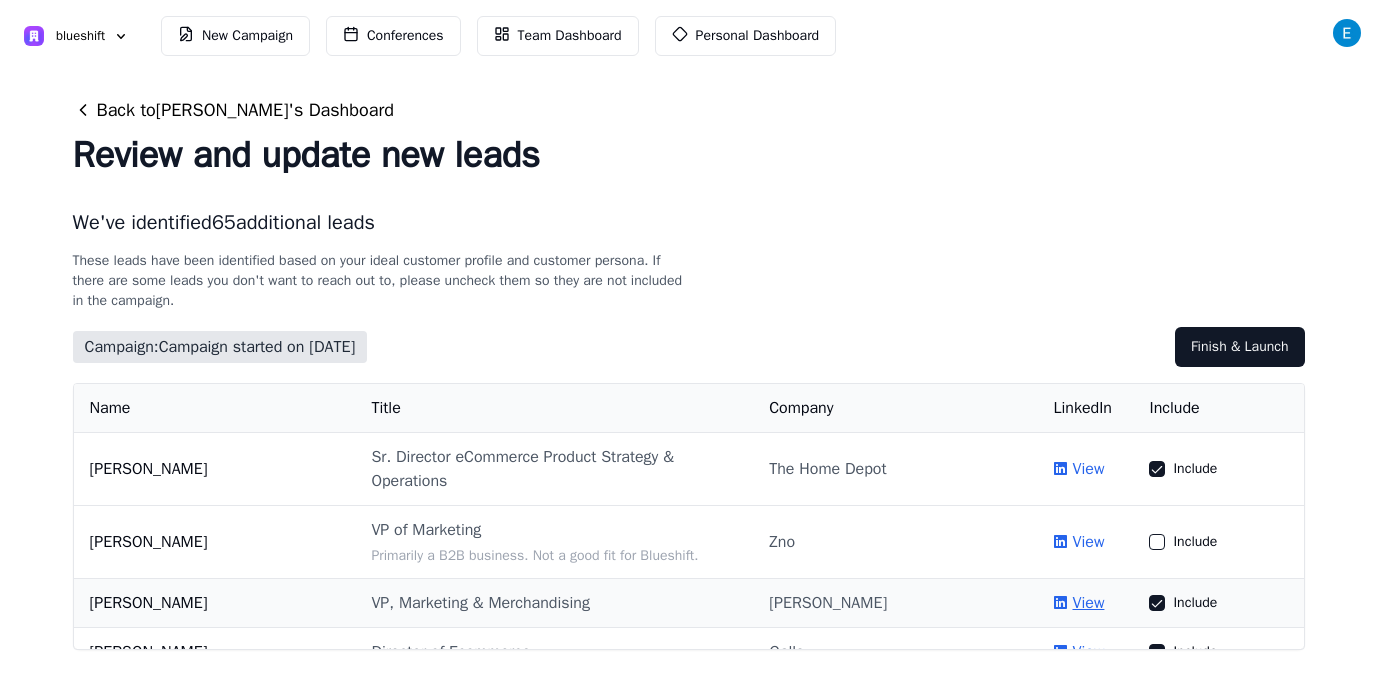 click on "View" at bounding box center (1088, 603) 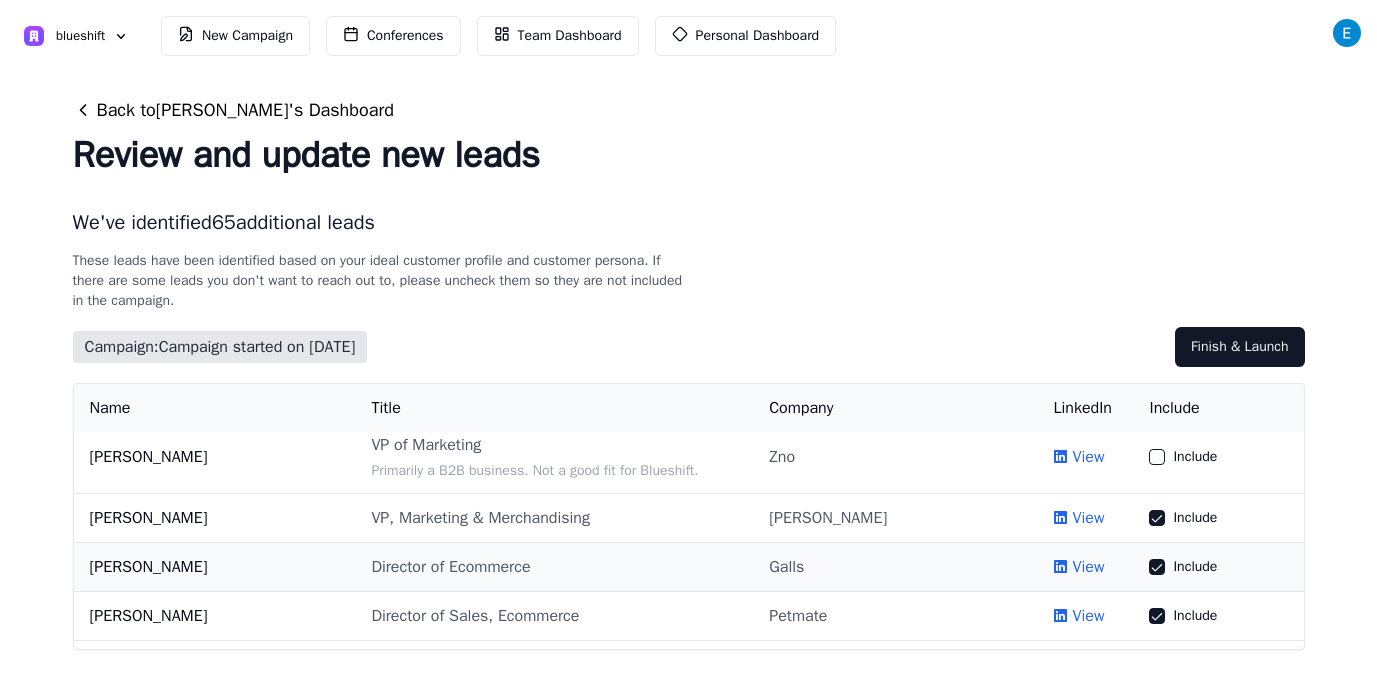 scroll, scrollTop: 95, scrollLeft: 0, axis: vertical 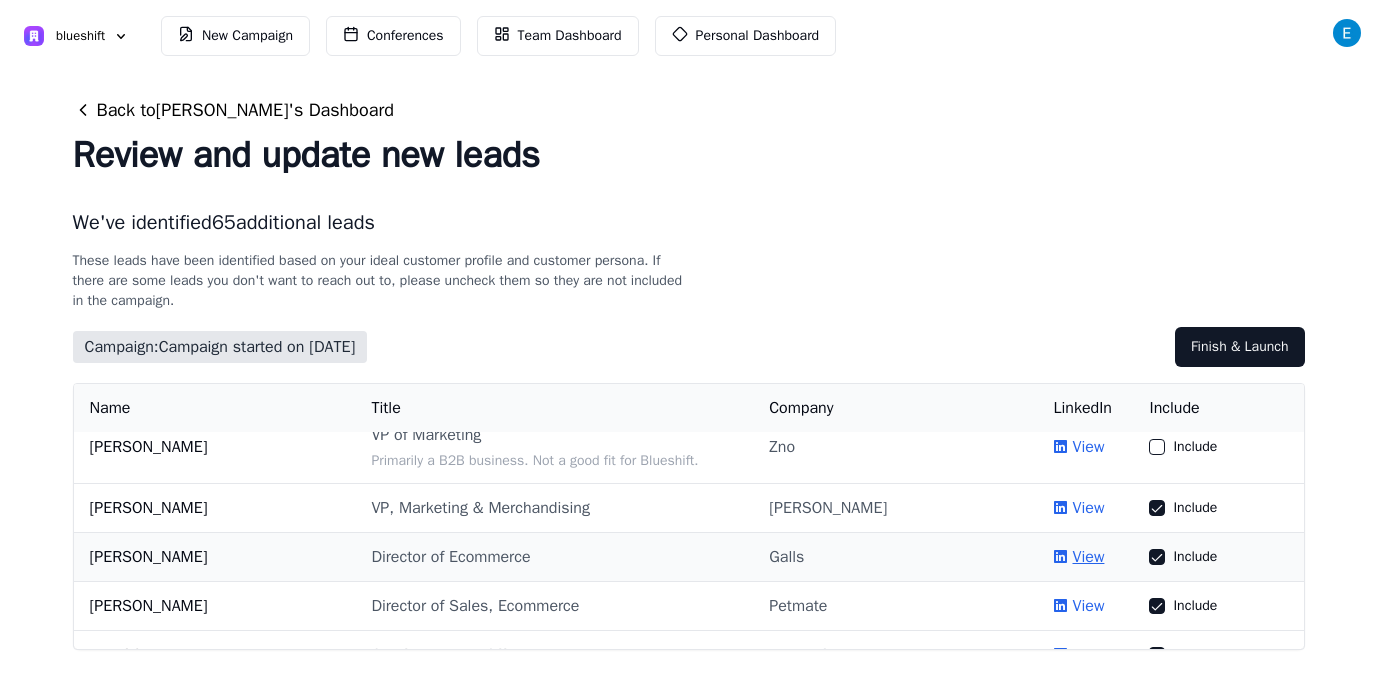 click on "View" at bounding box center (1088, 557) 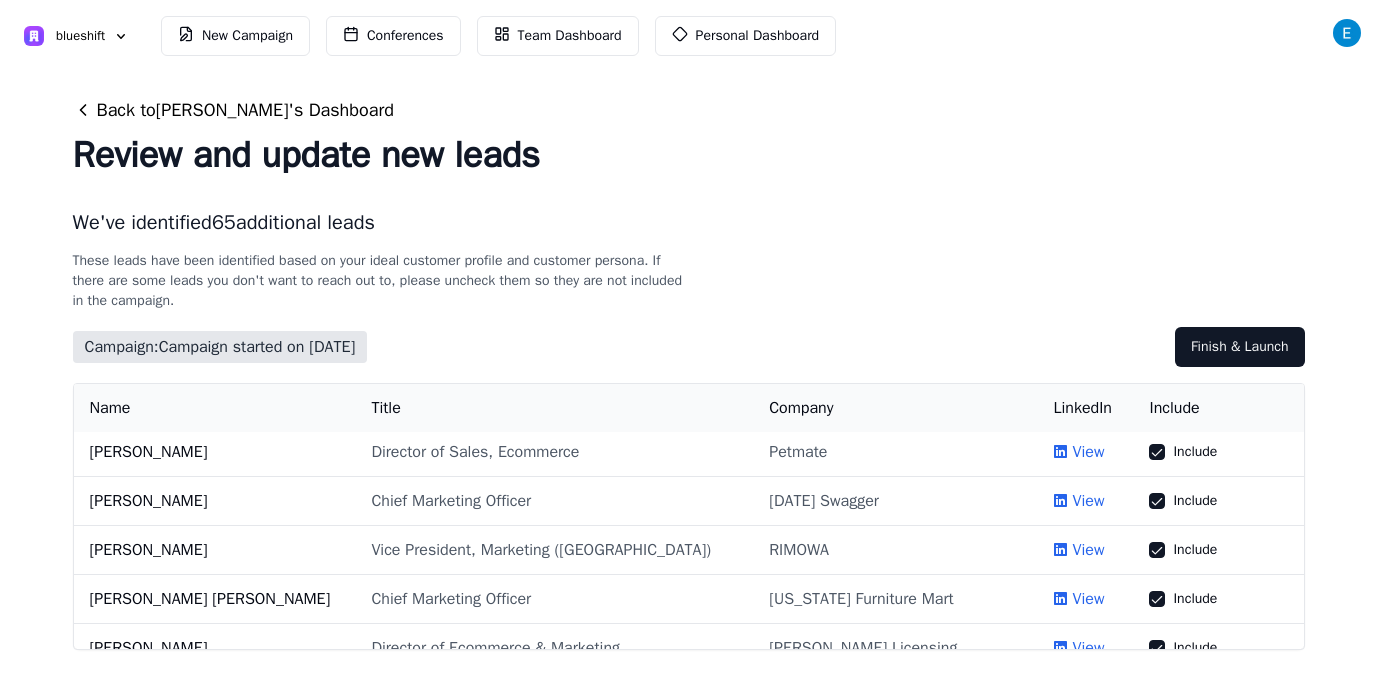 scroll, scrollTop: 303, scrollLeft: 0, axis: vertical 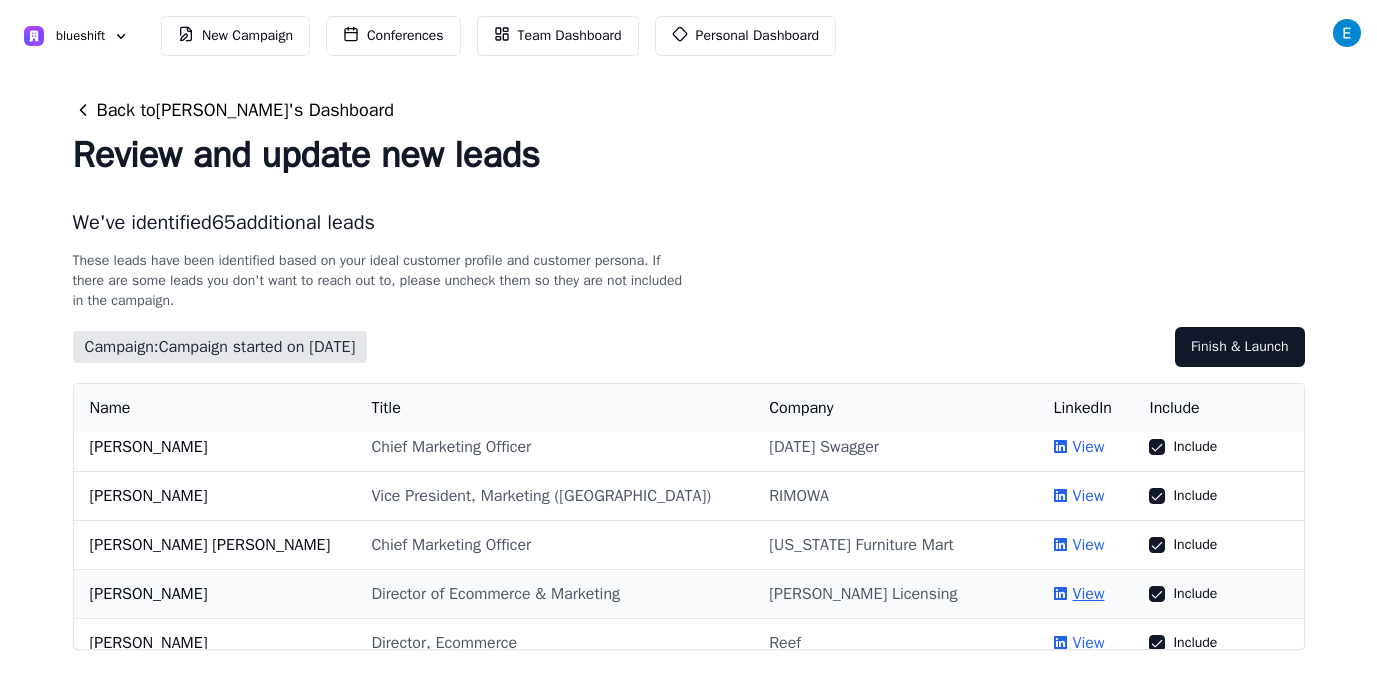 click on "View" at bounding box center (1088, 594) 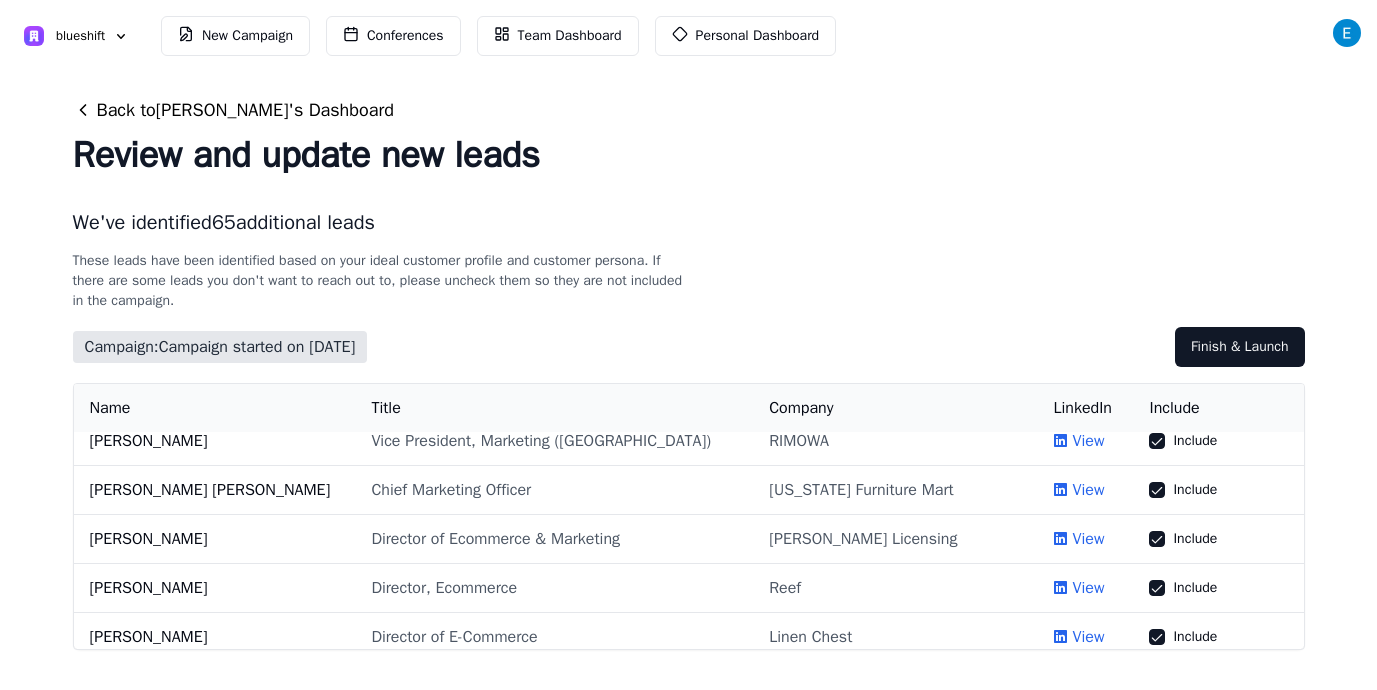 scroll, scrollTop: 436, scrollLeft: 0, axis: vertical 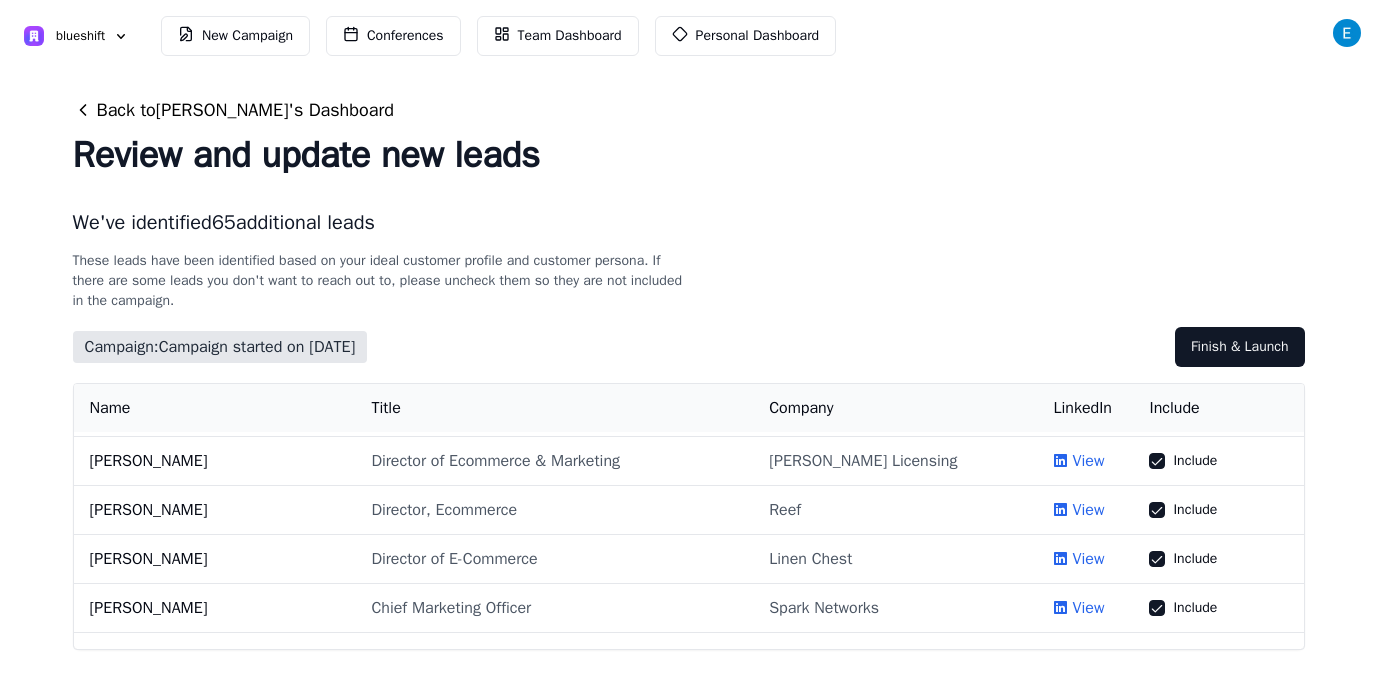 click on "View" at bounding box center (1088, 608) 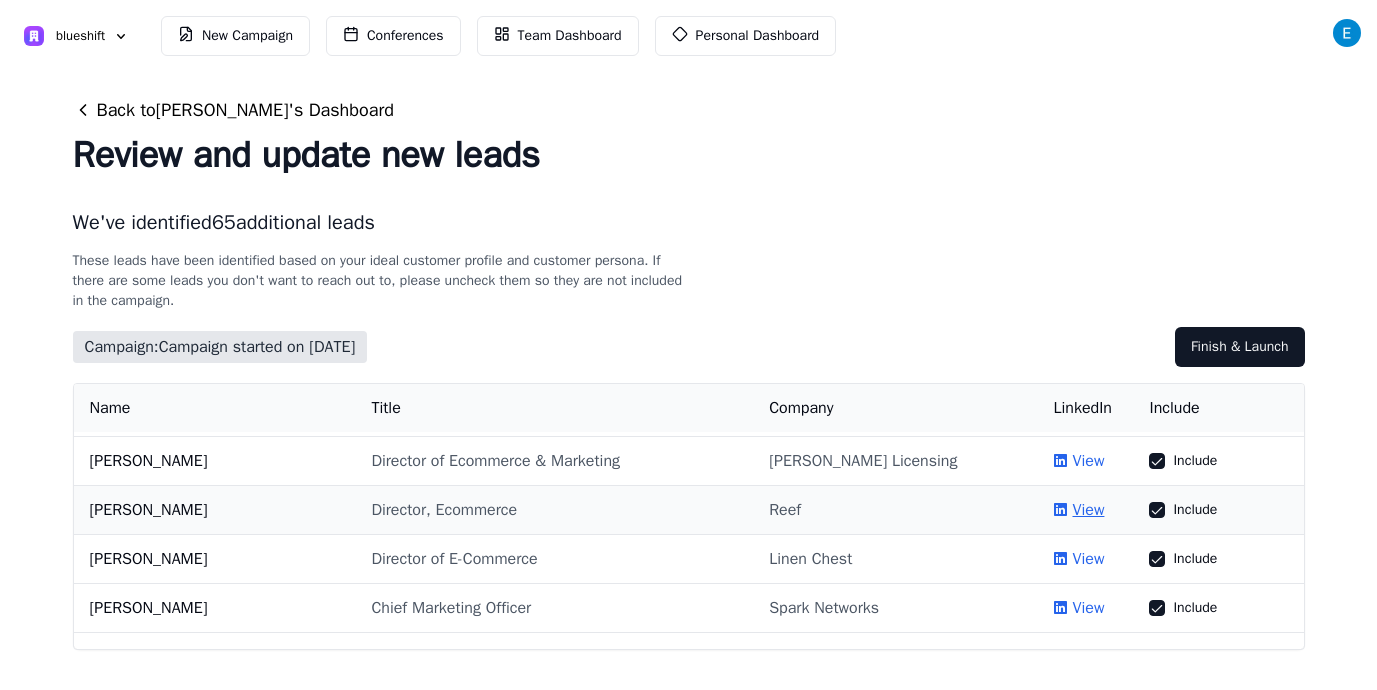 scroll, scrollTop: 440, scrollLeft: 0, axis: vertical 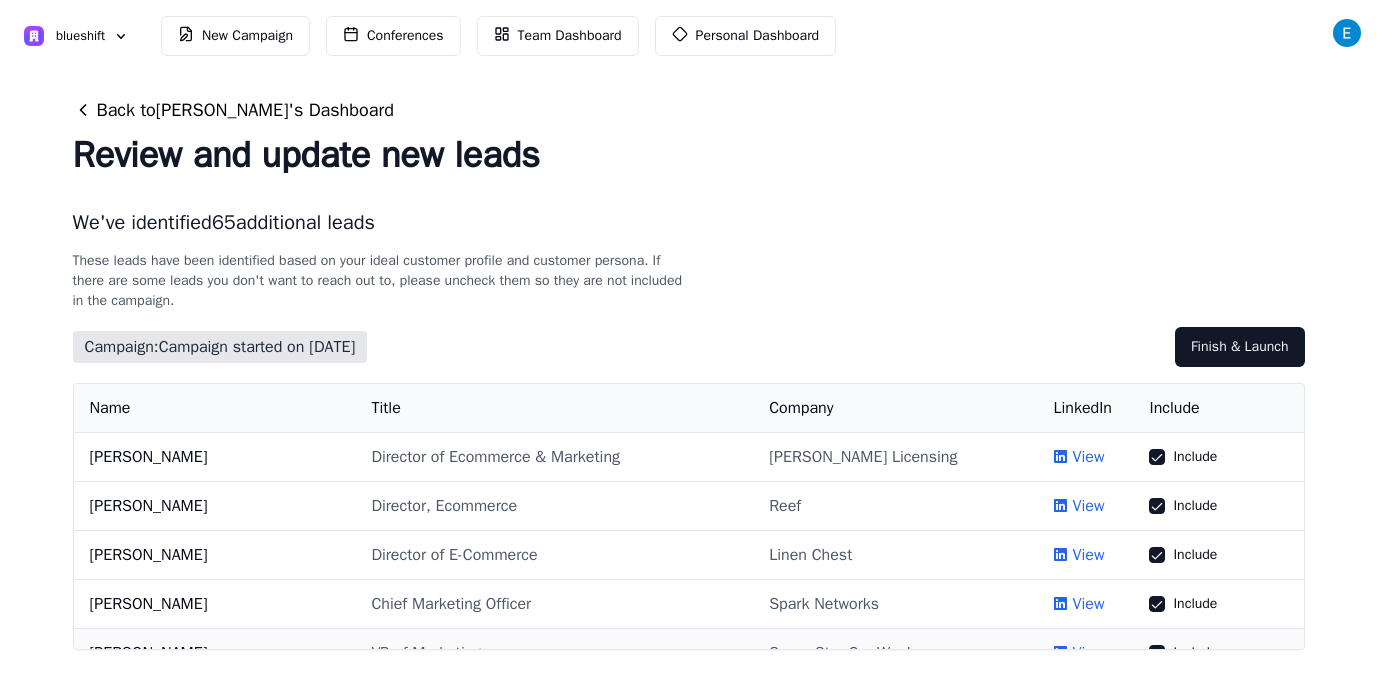 click on "View" at bounding box center [1088, 653] 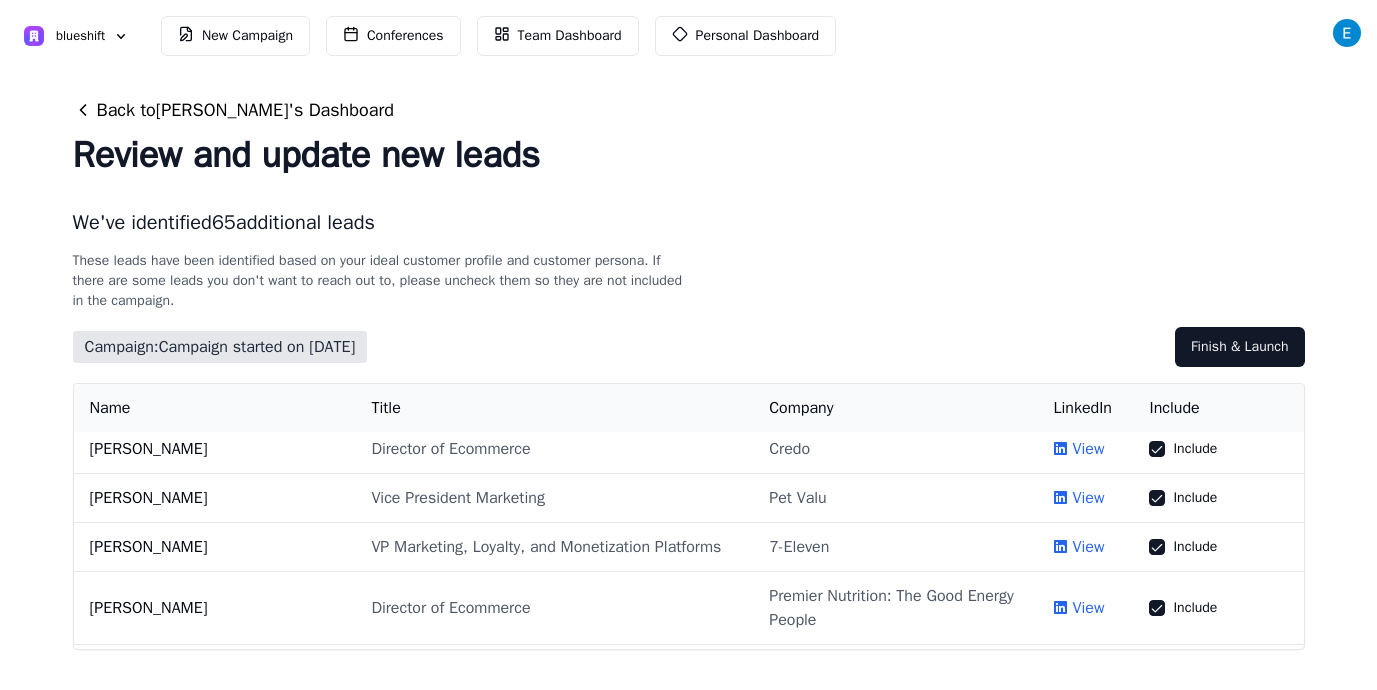 scroll, scrollTop: 1789, scrollLeft: 0, axis: vertical 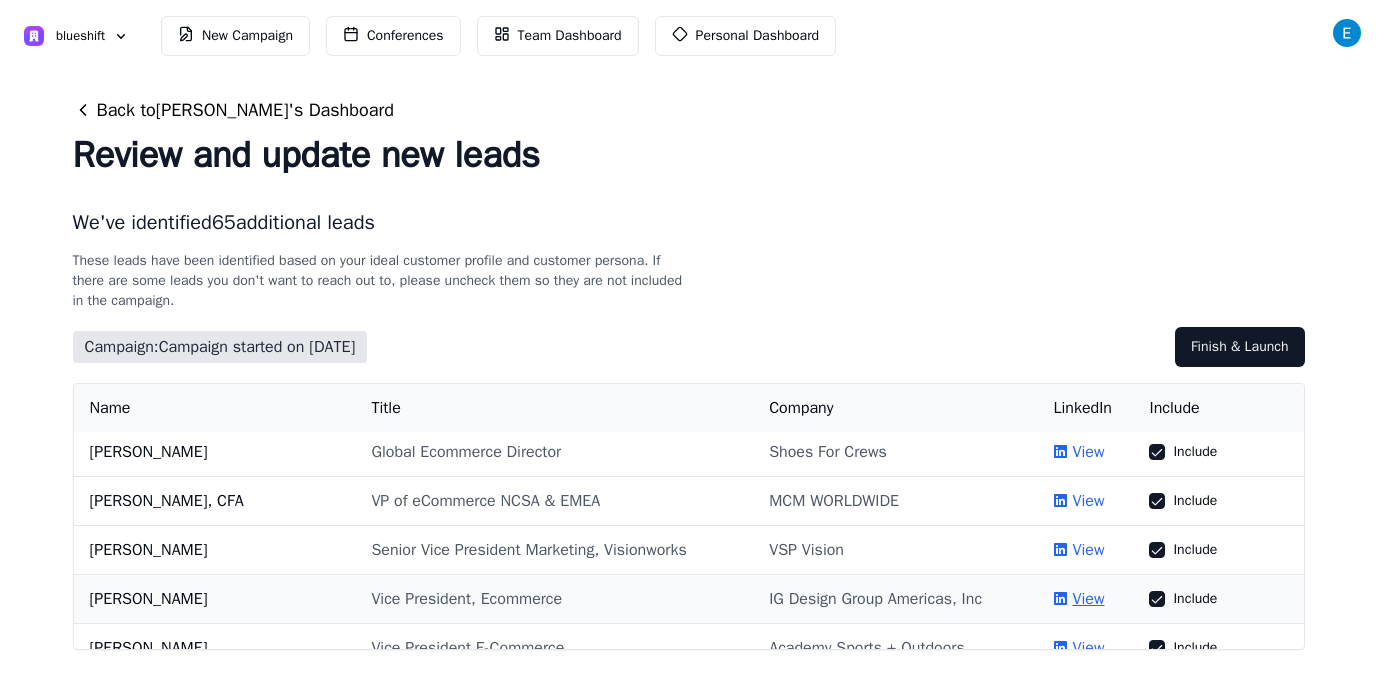 click on "View" at bounding box center [1088, 599] 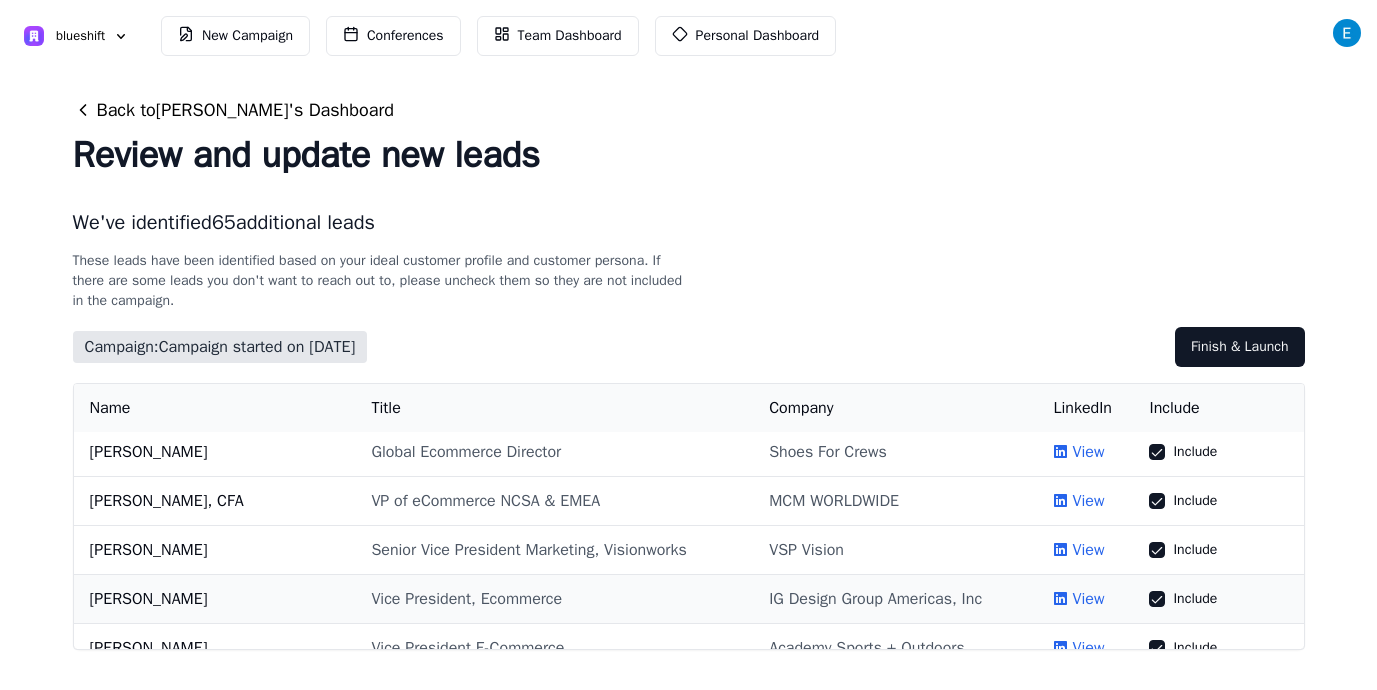 click on "Include" at bounding box center [1157, 599] 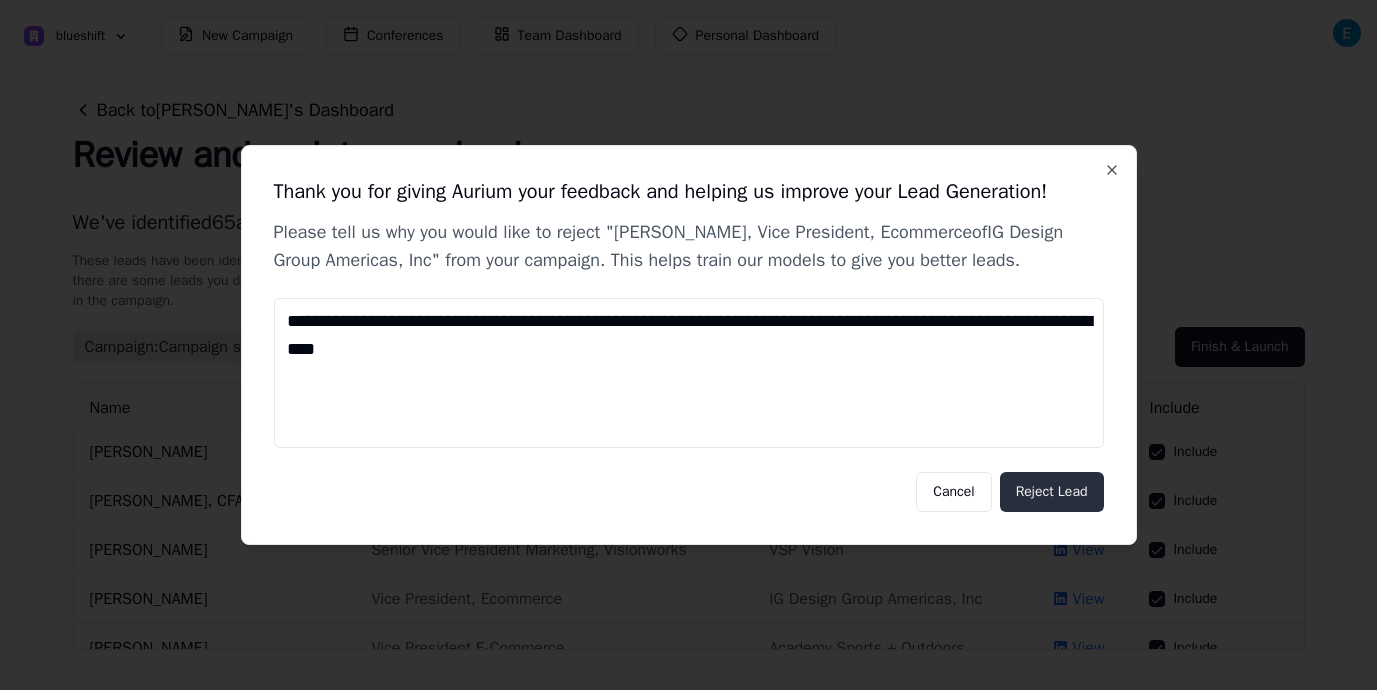 type on "**********" 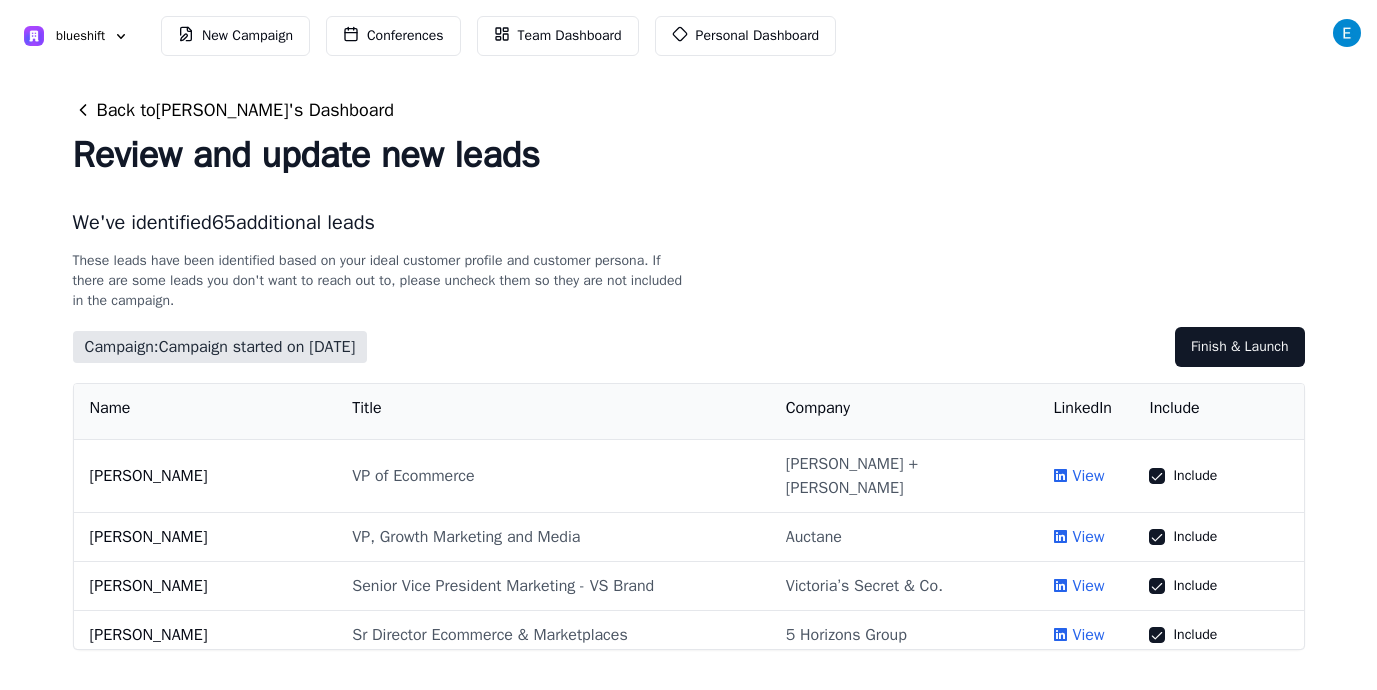 scroll, scrollTop: 2081, scrollLeft: 0, axis: vertical 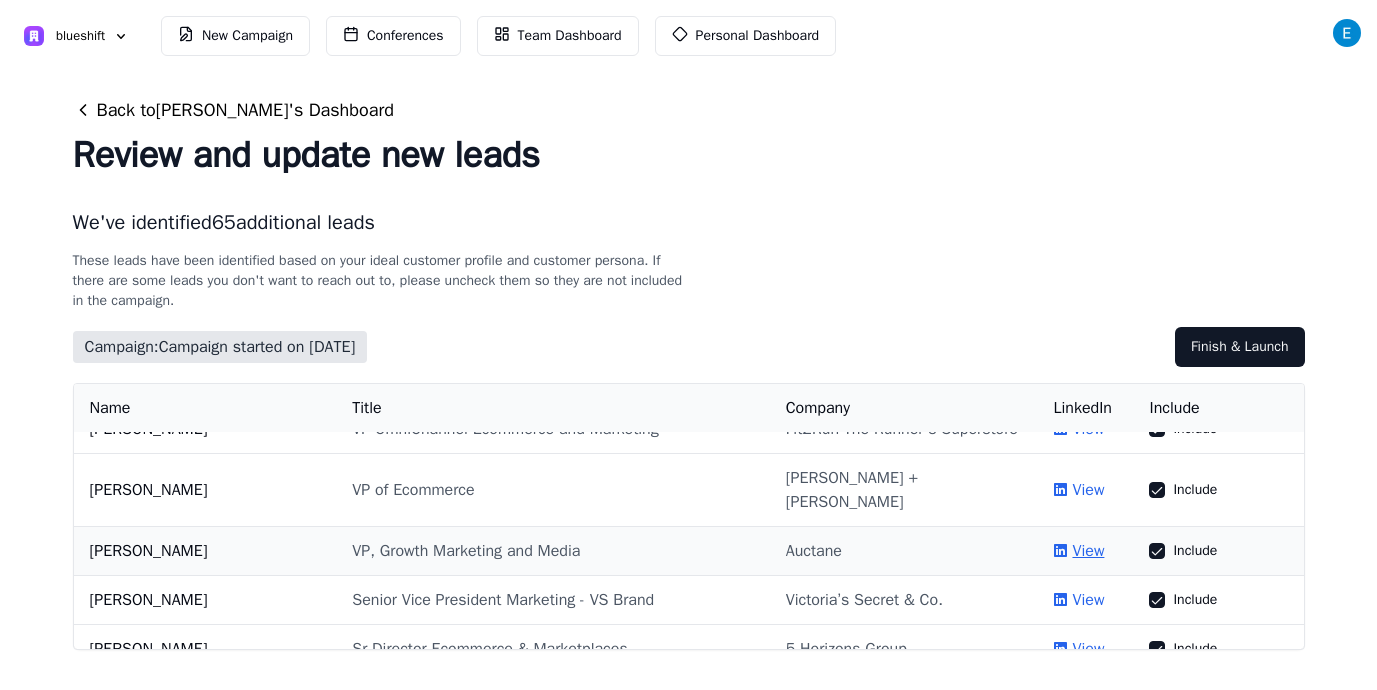 click on "View" at bounding box center [1088, 551] 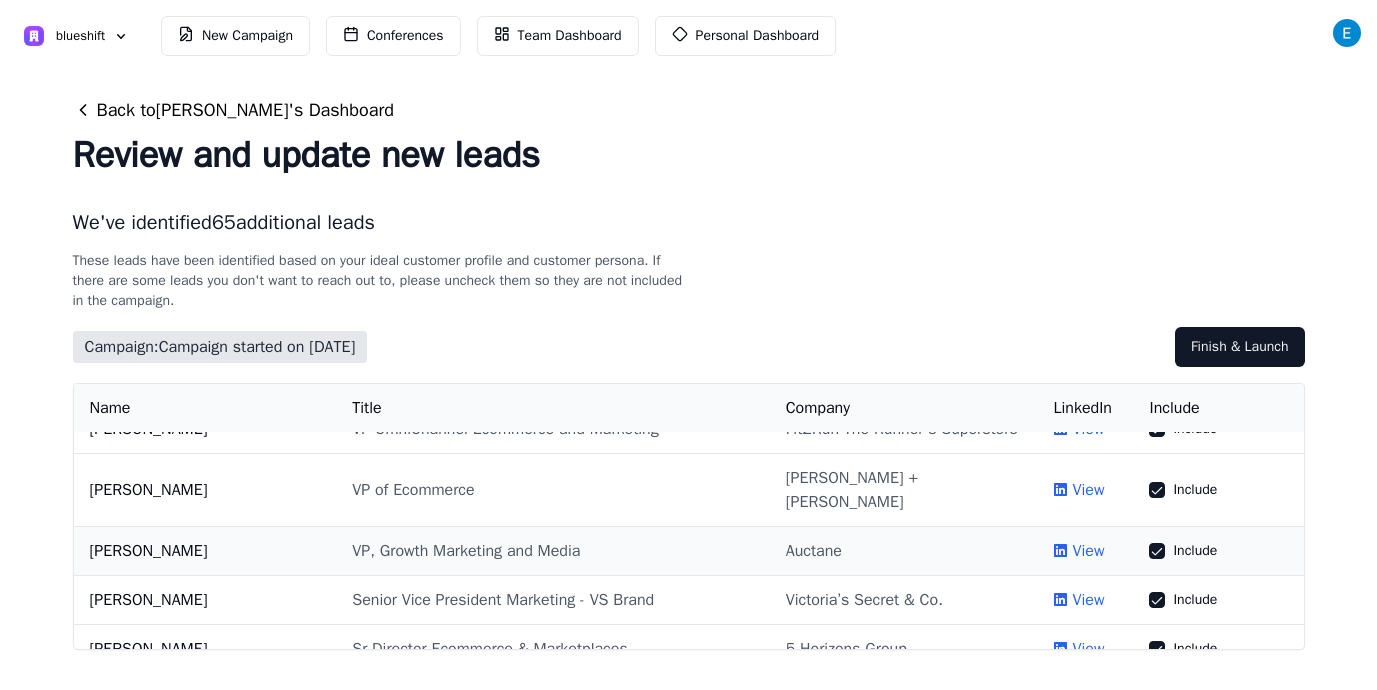 click on "Include" at bounding box center (1157, 551) 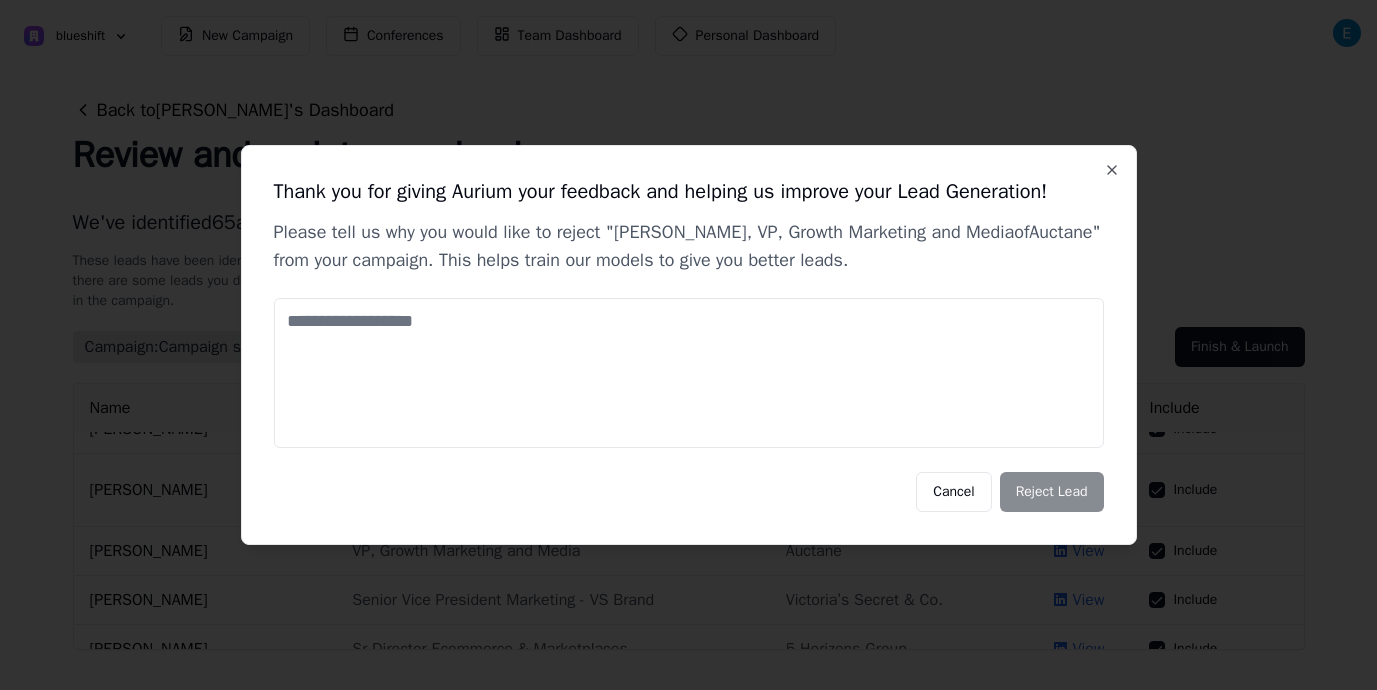 click at bounding box center [689, 373] 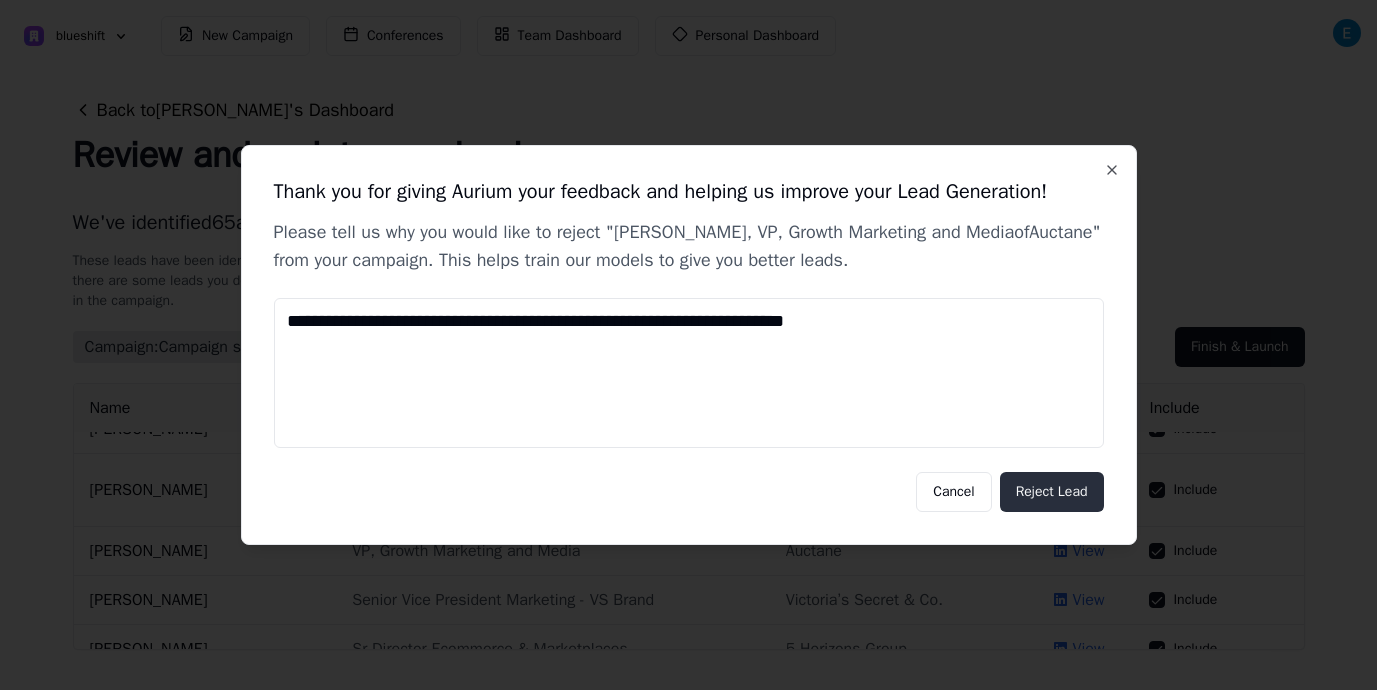 type on "**********" 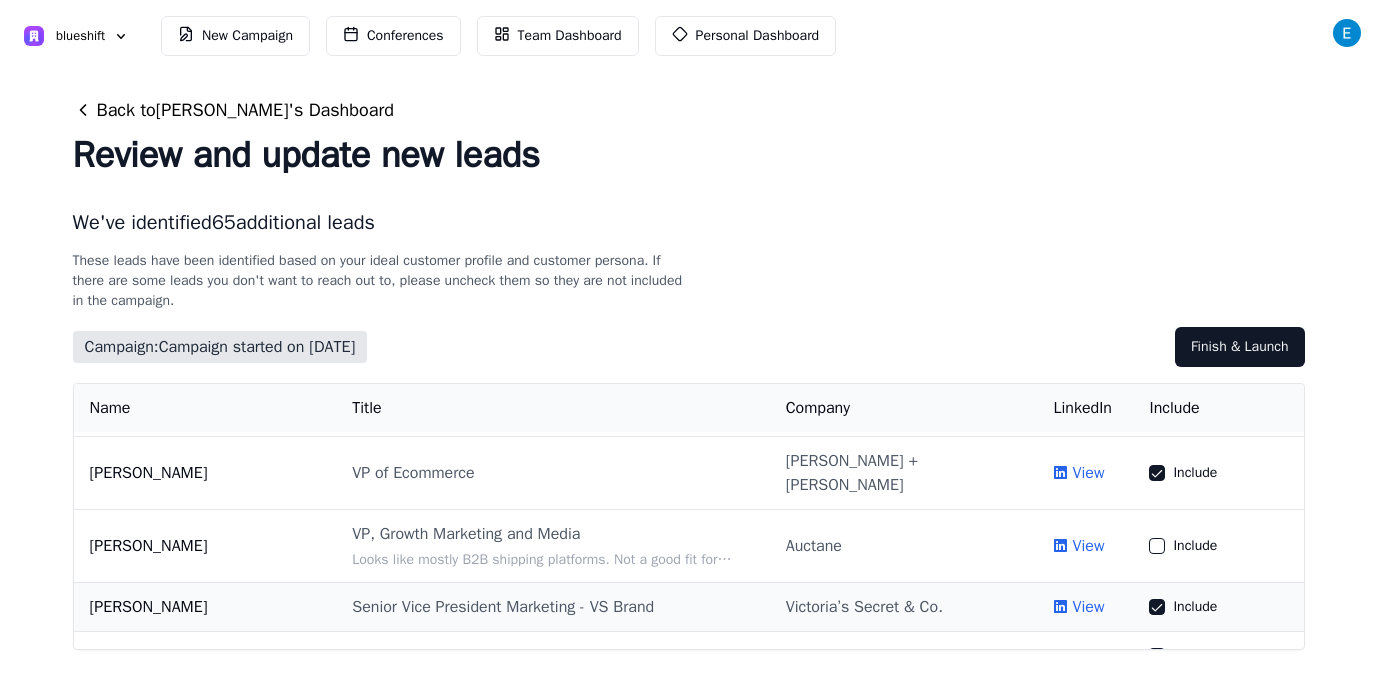 scroll, scrollTop: 2112, scrollLeft: 0, axis: vertical 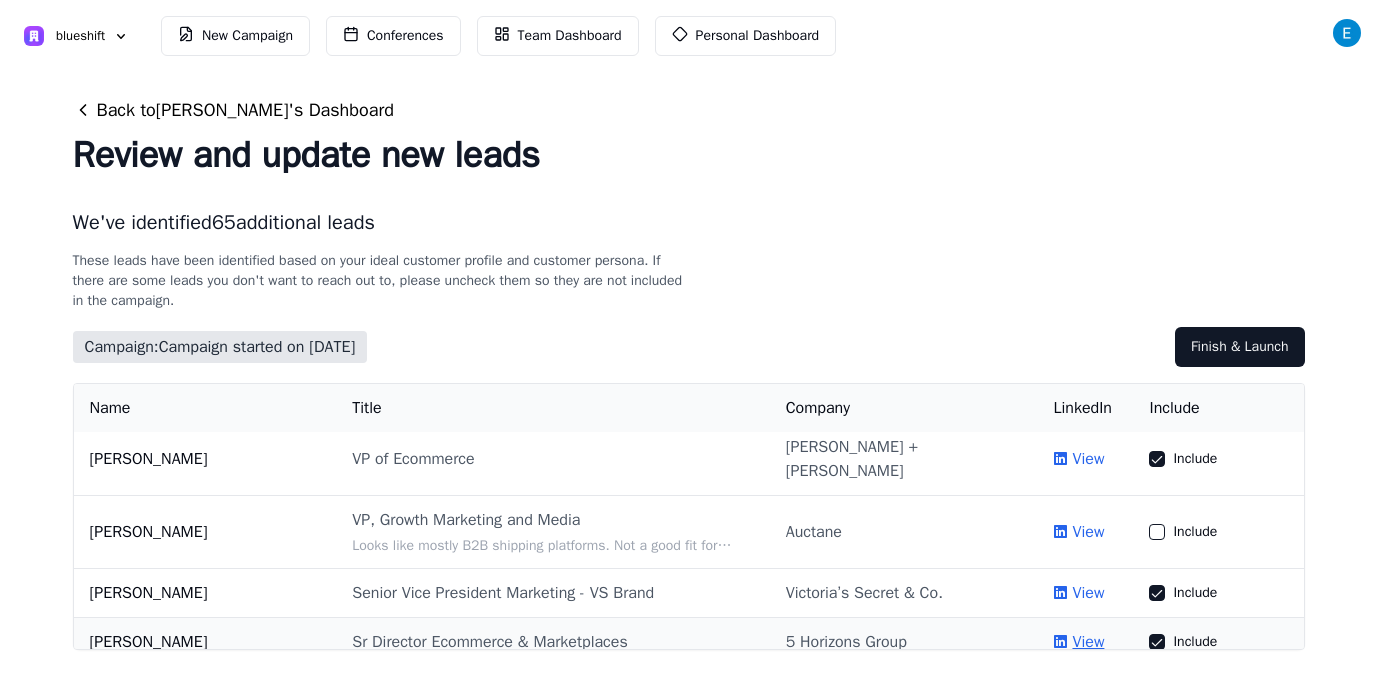 click on "View" at bounding box center (1088, 642) 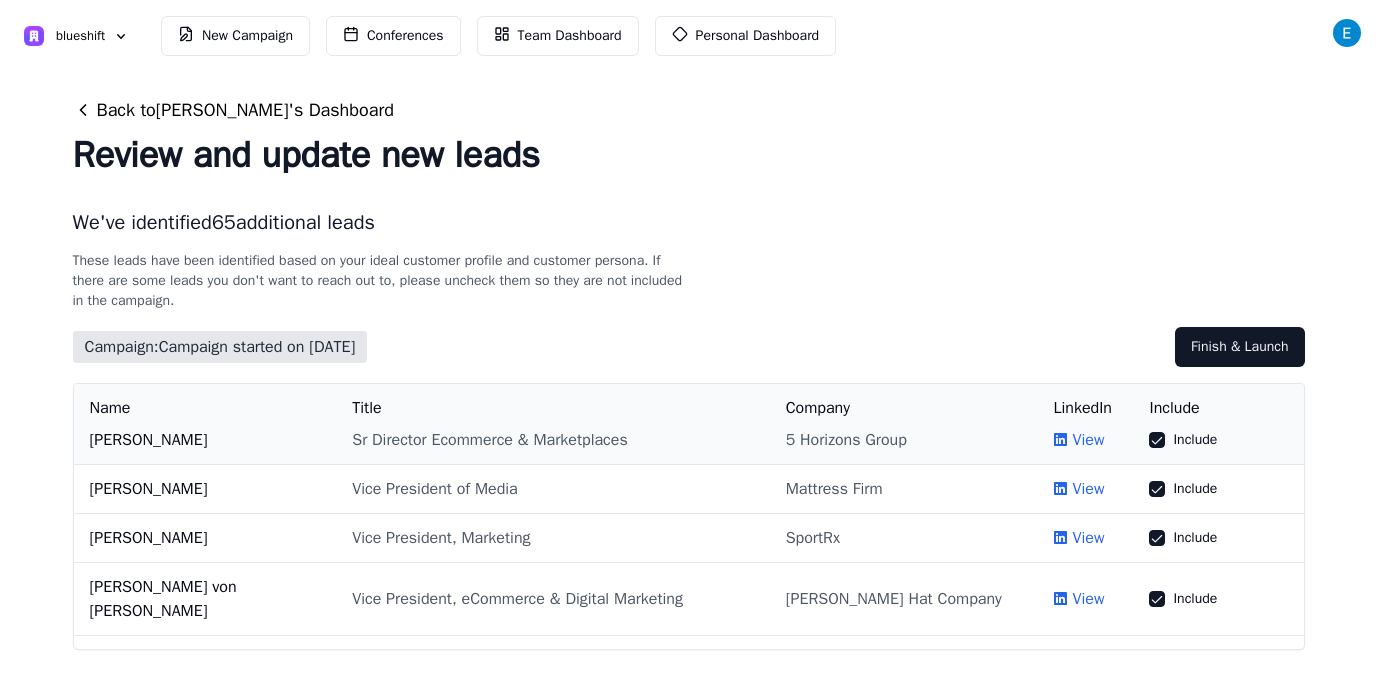 scroll, scrollTop: 2728, scrollLeft: 0, axis: vertical 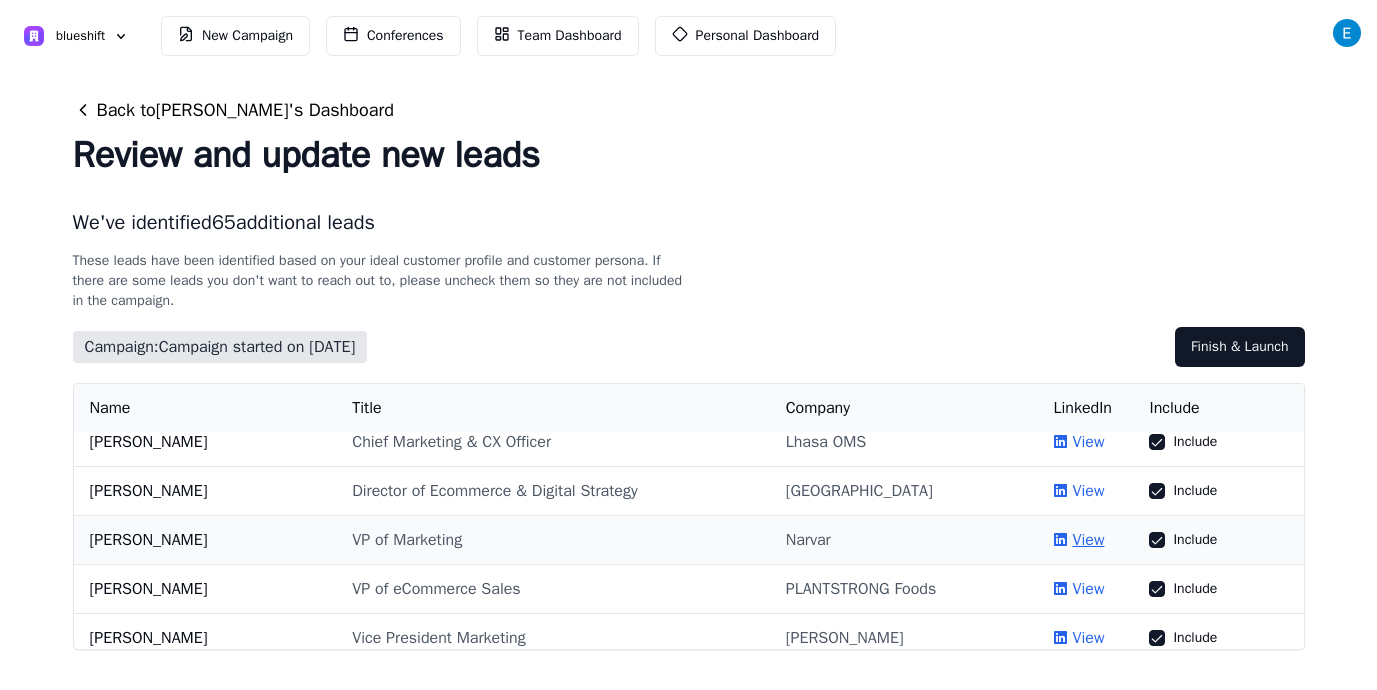 click on "View" at bounding box center [1088, 540] 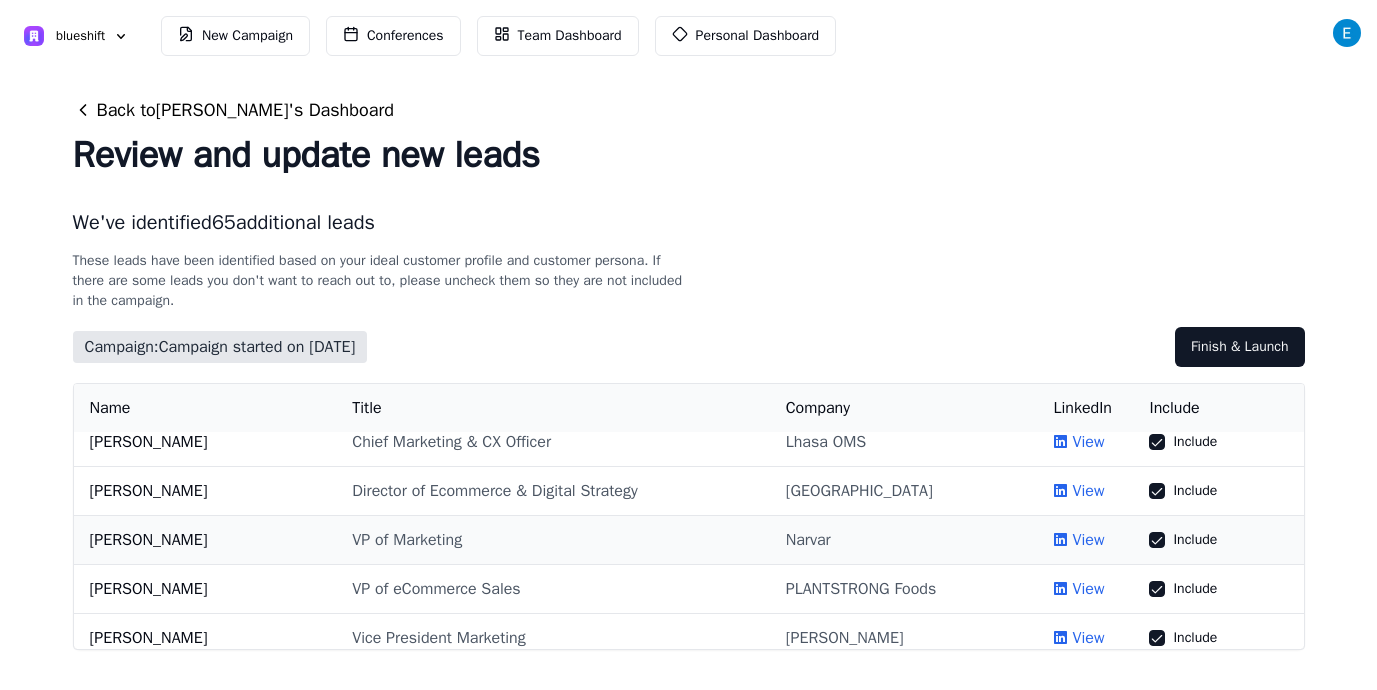 click on "Include" at bounding box center (1157, 540) 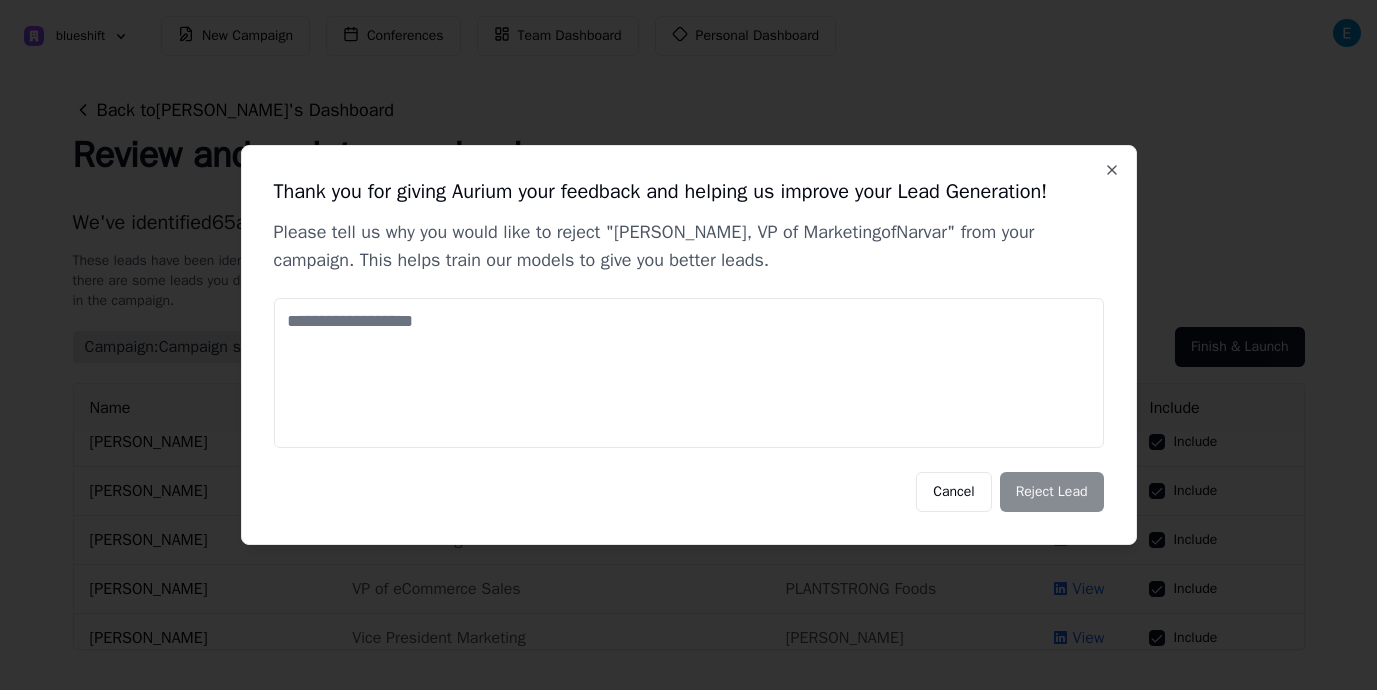 click at bounding box center [689, 373] 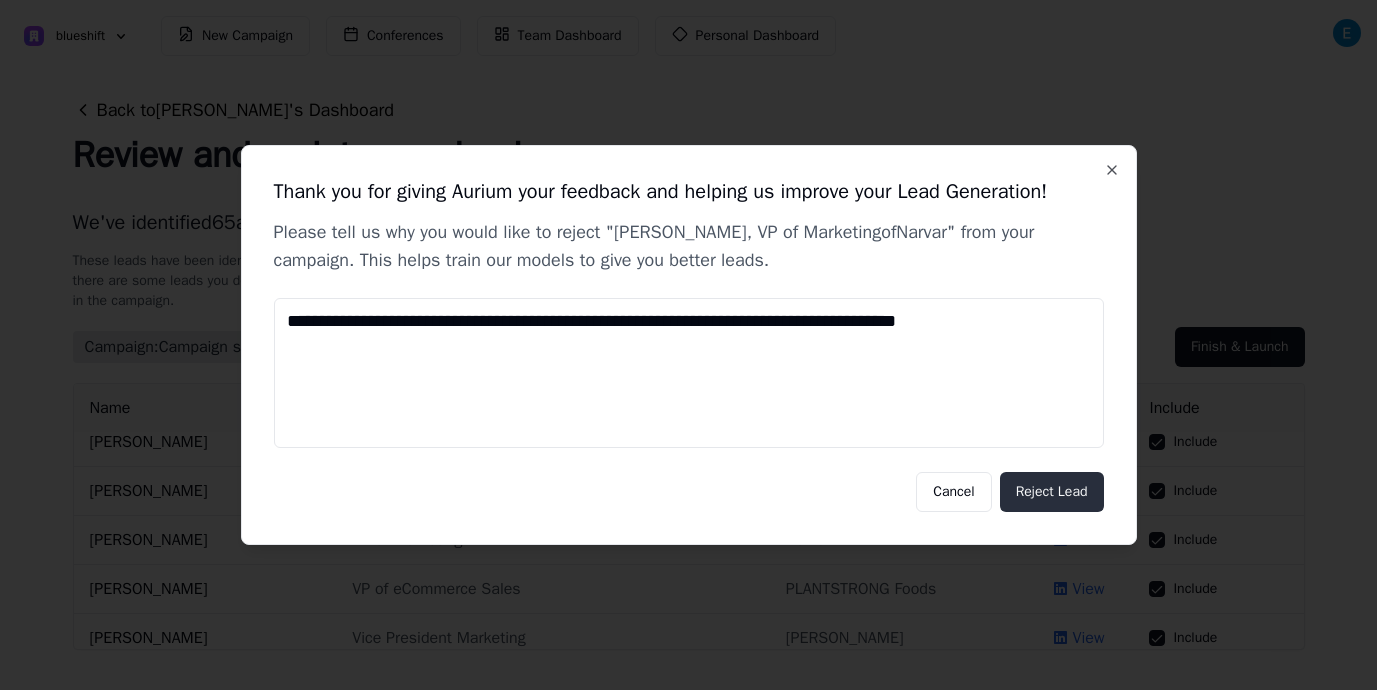 type on "**********" 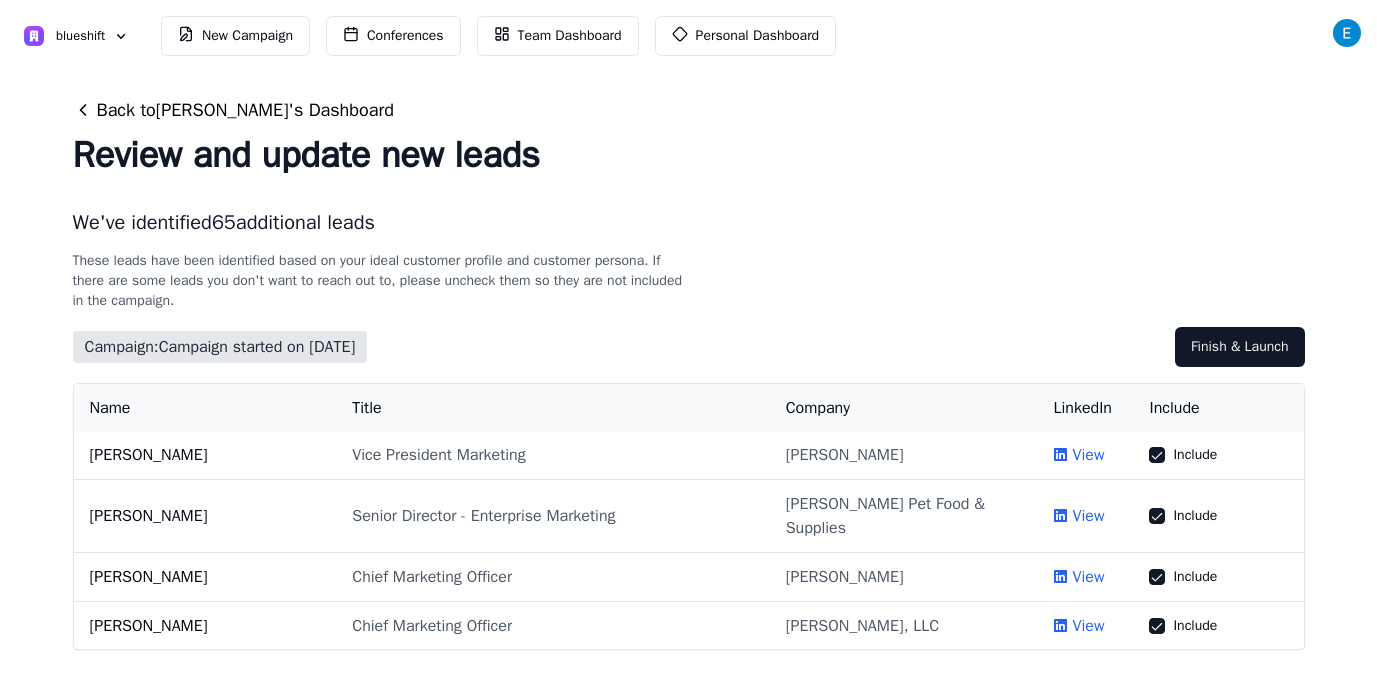 scroll, scrollTop: 2931, scrollLeft: 0, axis: vertical 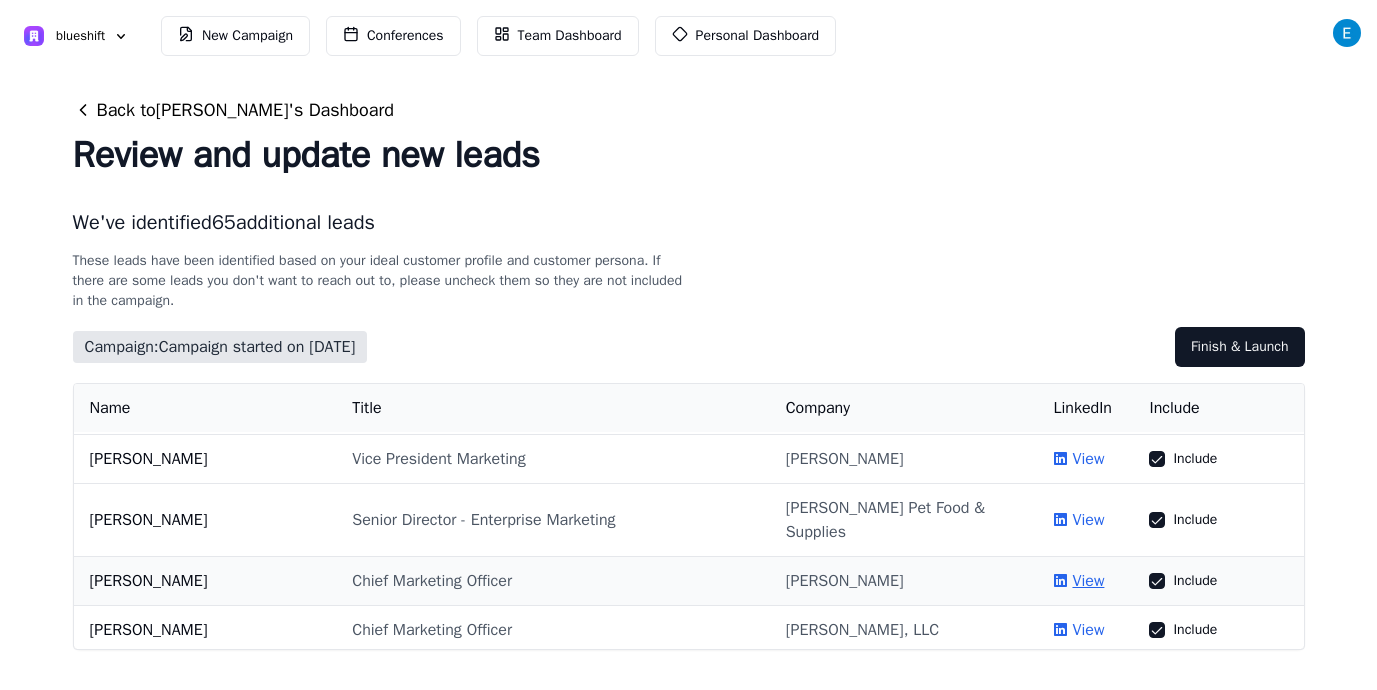 click on "View" at bounding box center (1088, 581) 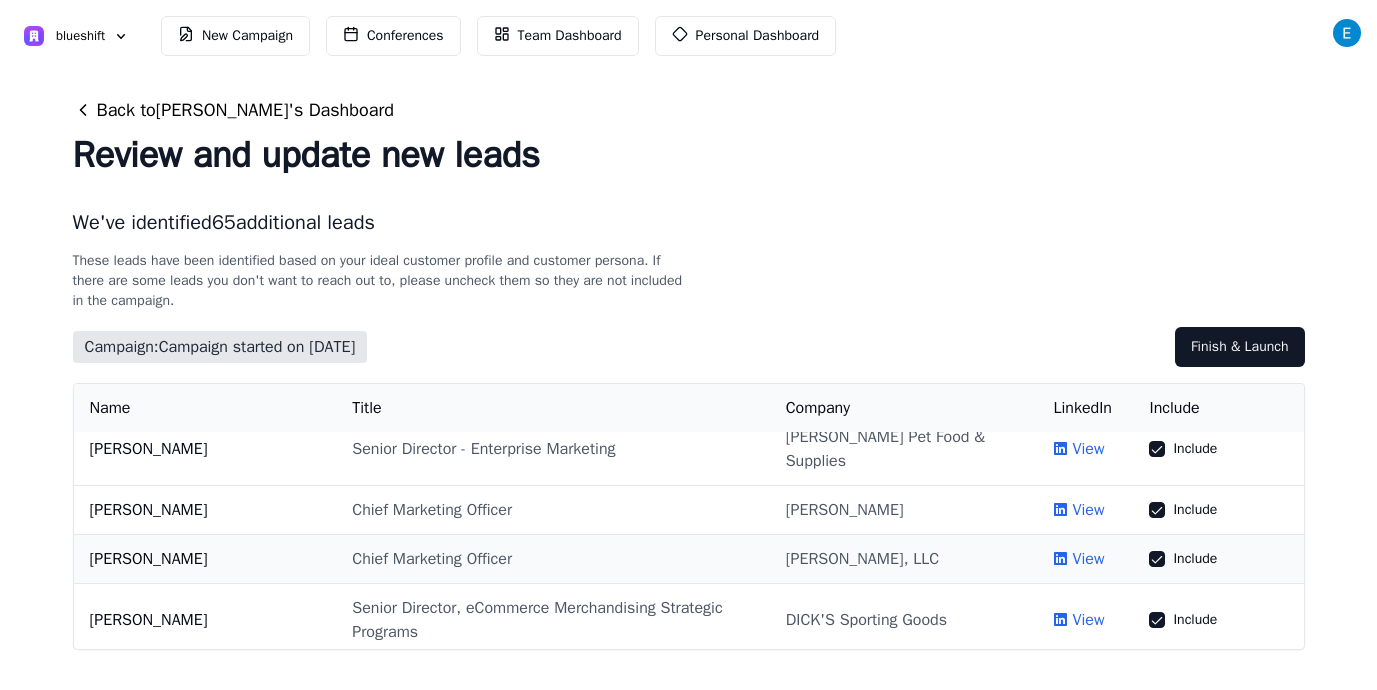scroll, scrollTop: 3113, scrollLeft: 0, axis: vertical 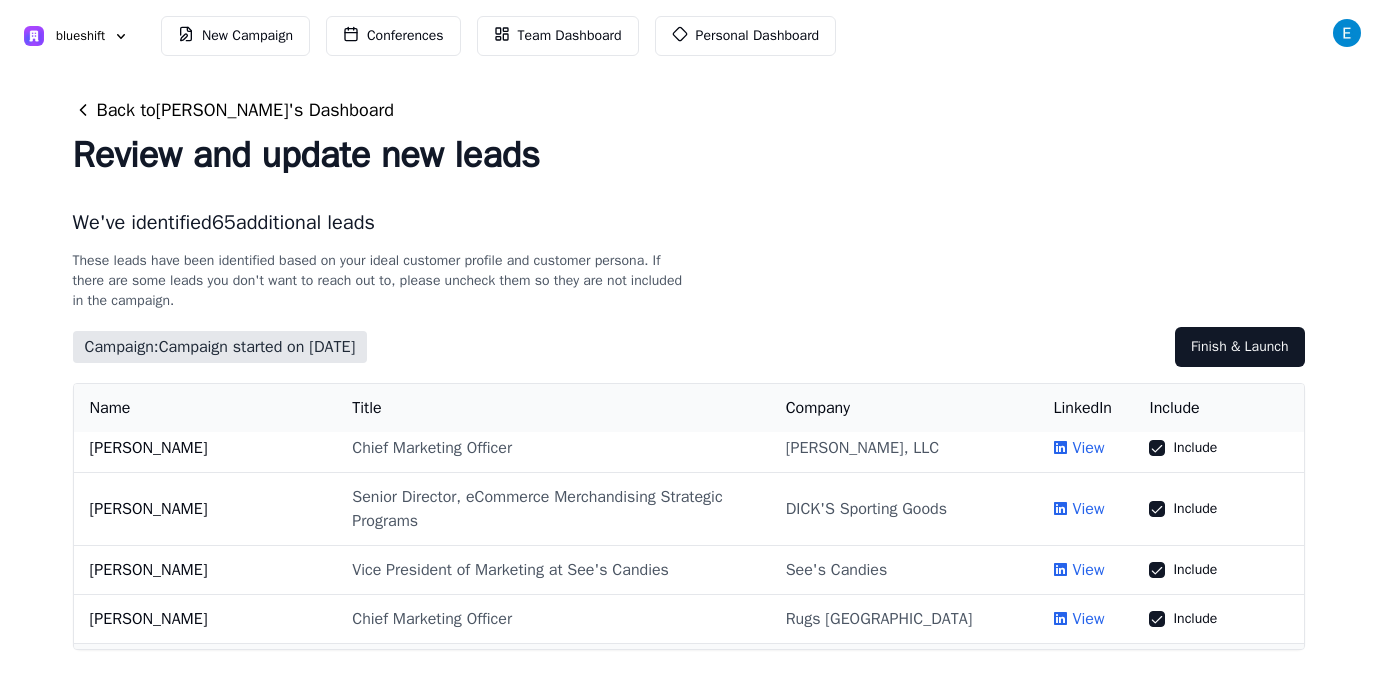 click on "View" at bounding box center [1088, 668] 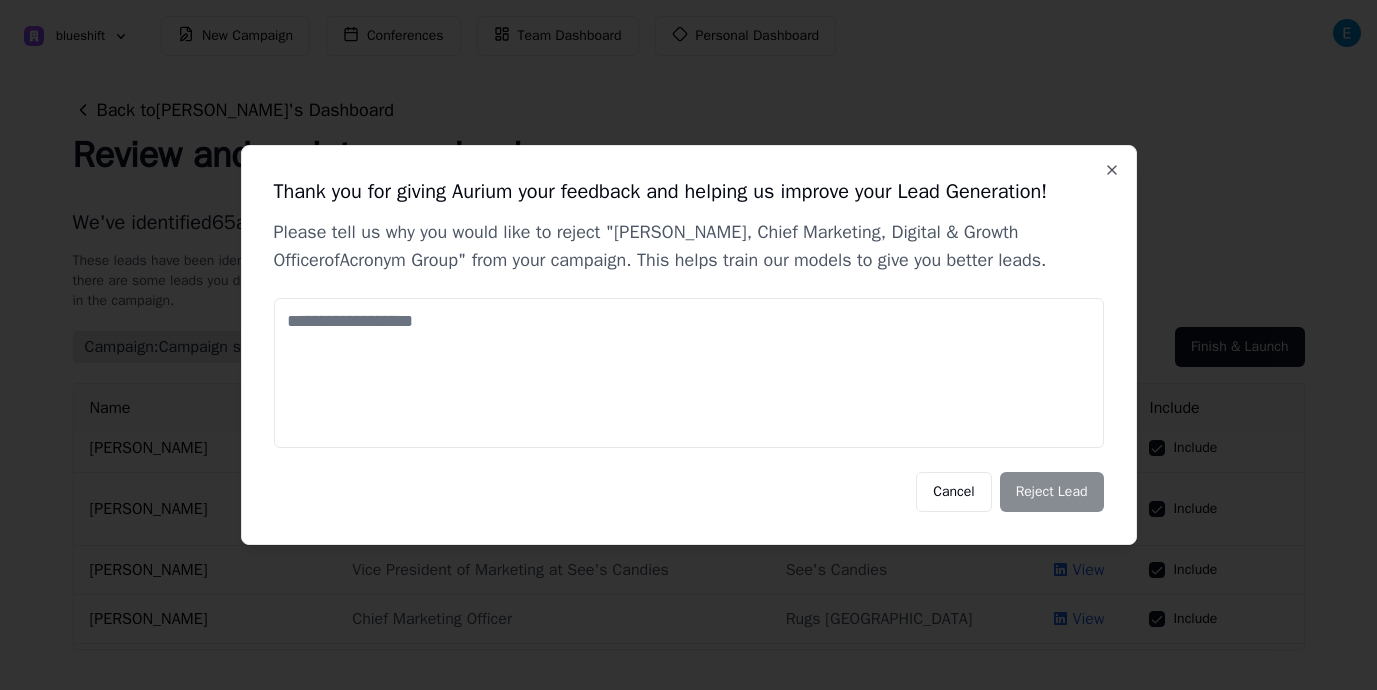 type on "*" 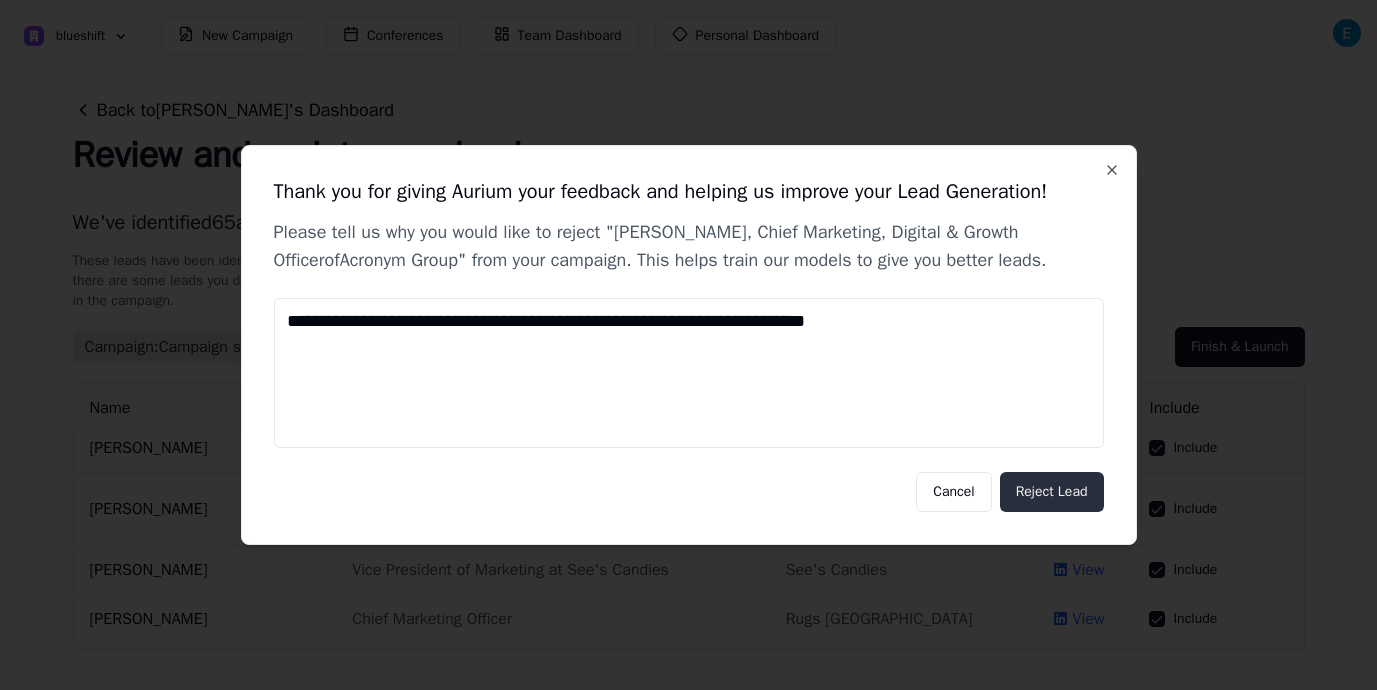 type on "**********" 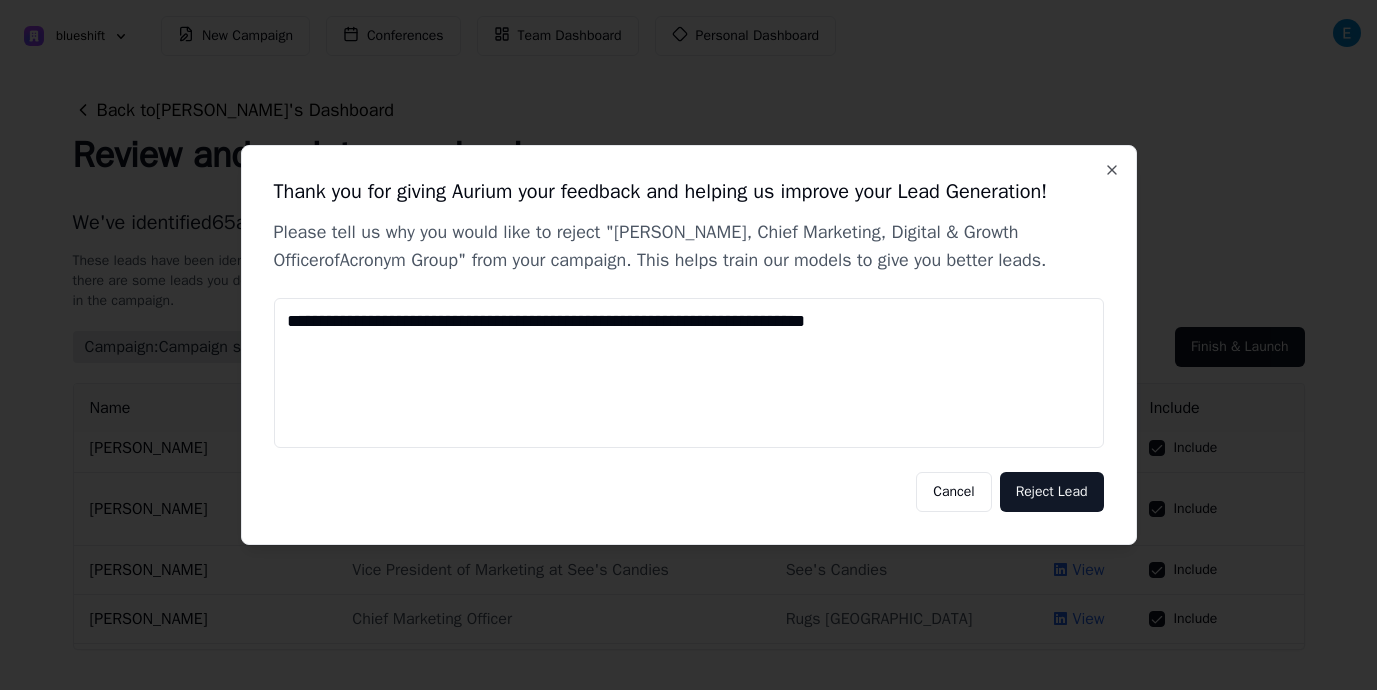click on "Reject Lead" at bounding box center [1052, 492] 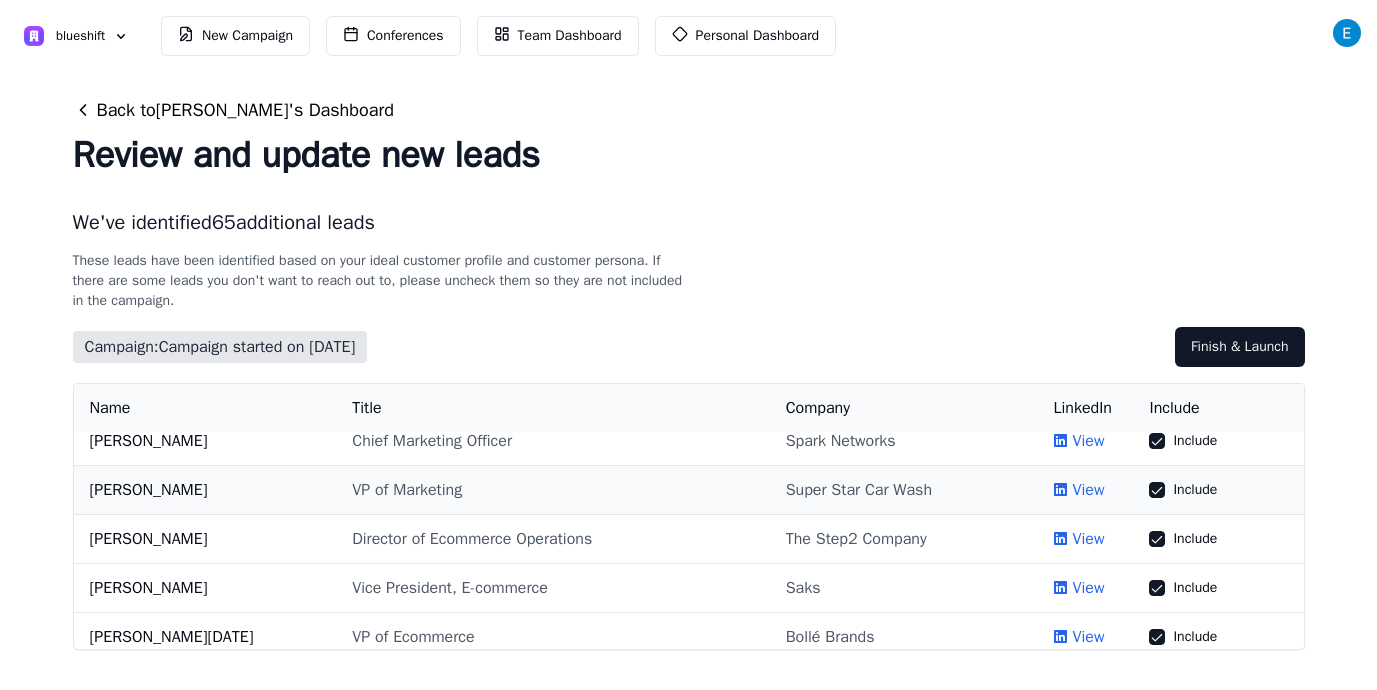 scroll, scrollTop: 604, scrollLeft: 0, axis: vertical 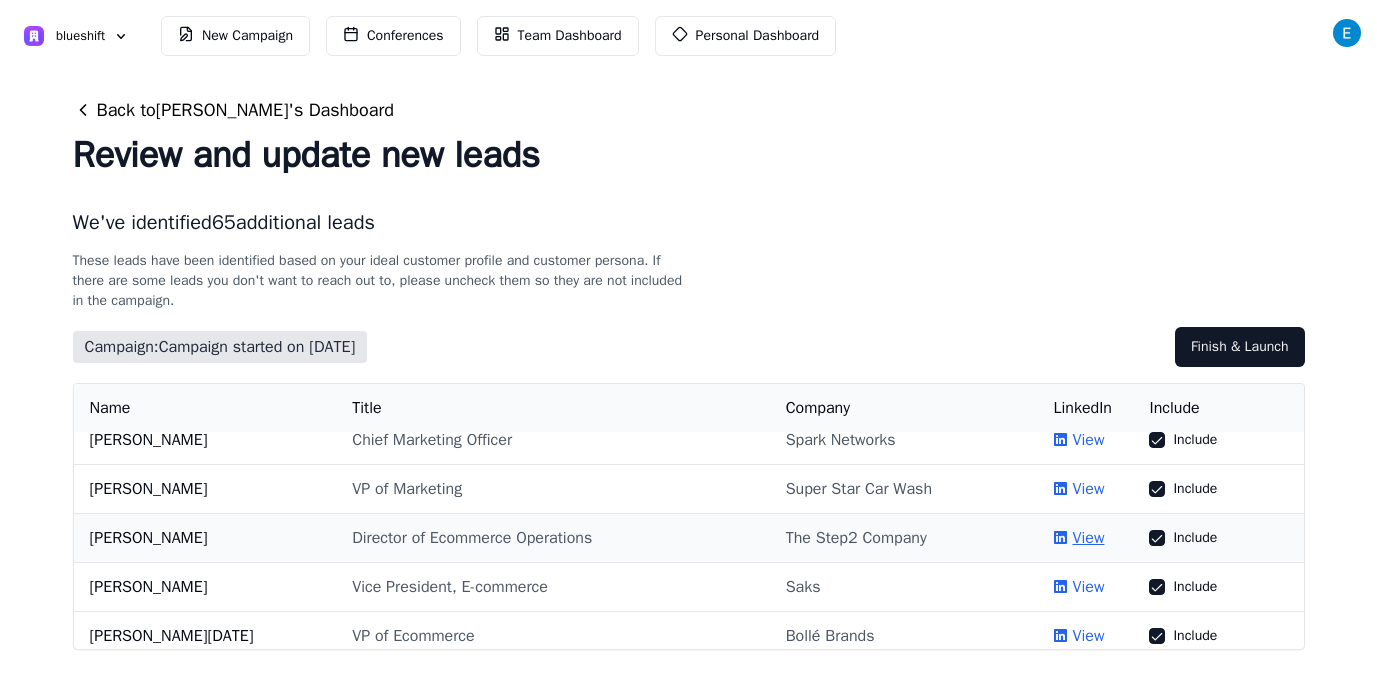 click on "View" at bounding box center (1088, 538) 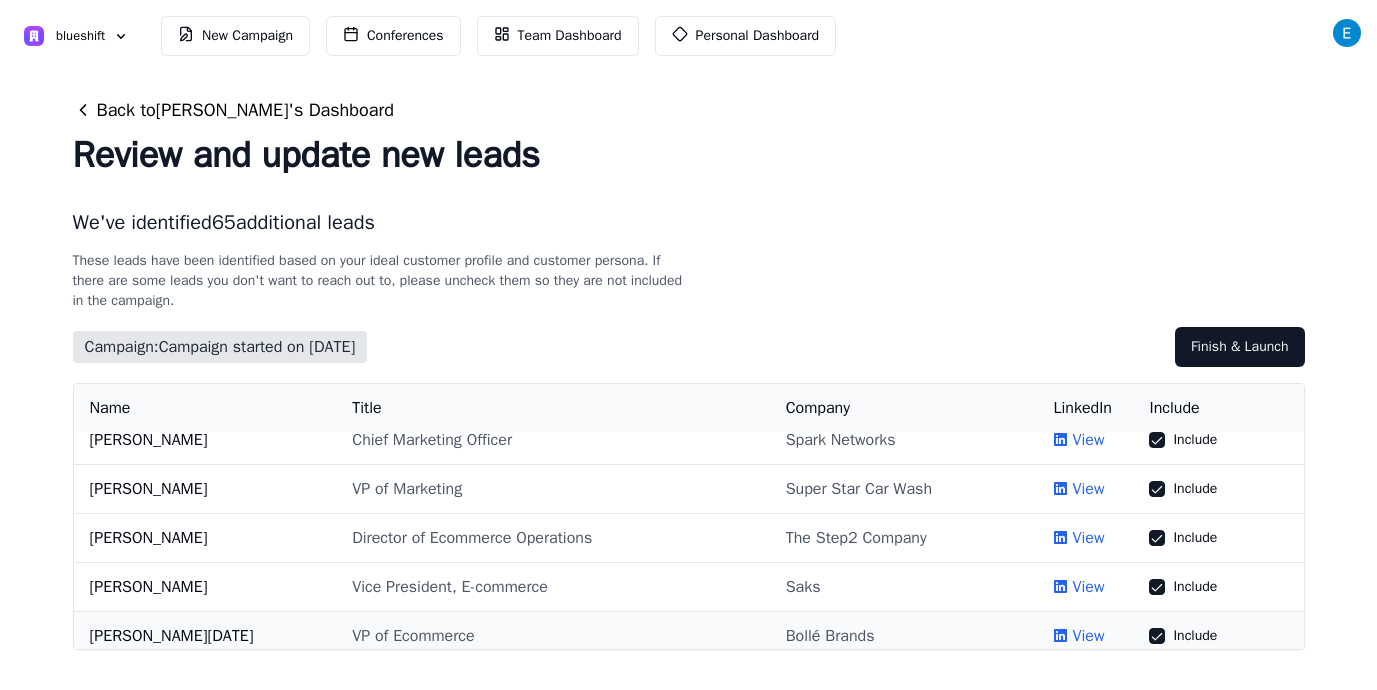 scroll, scrollTop: 608, scrollLeft: 0, axis: vertical 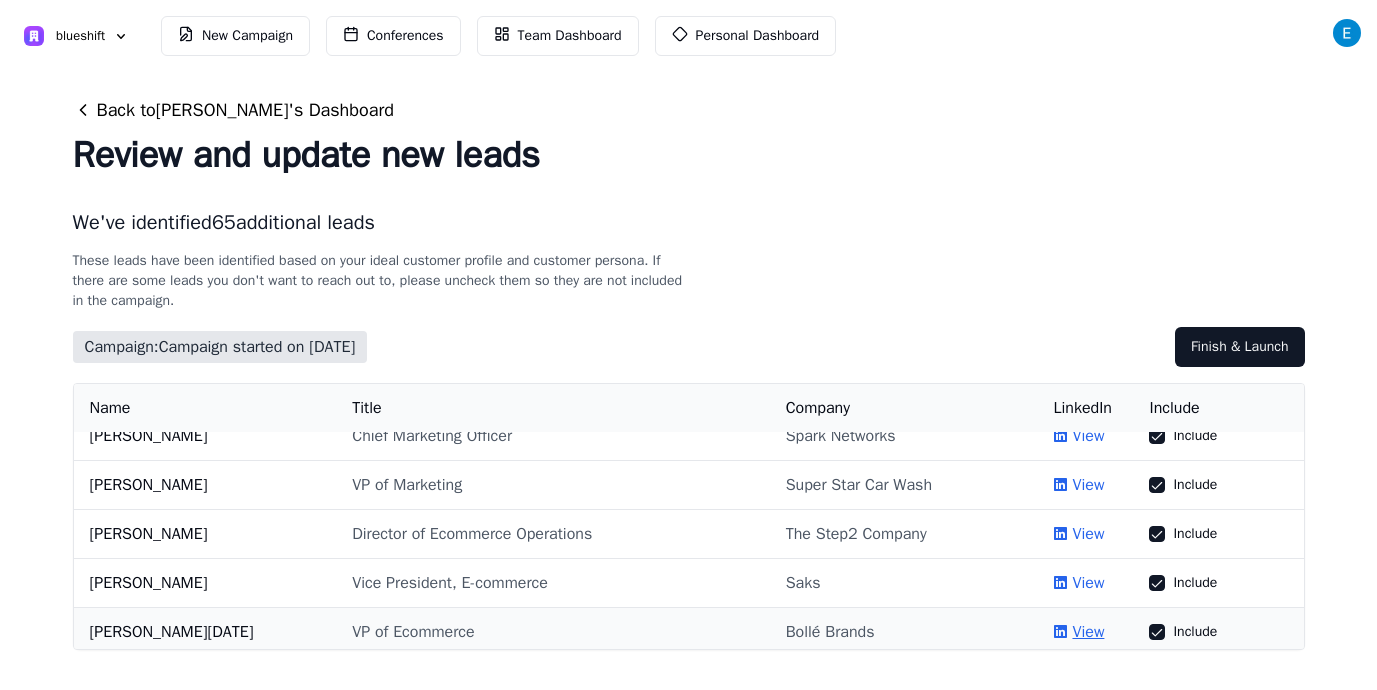click on "View" at bounding box center (1088, 632) 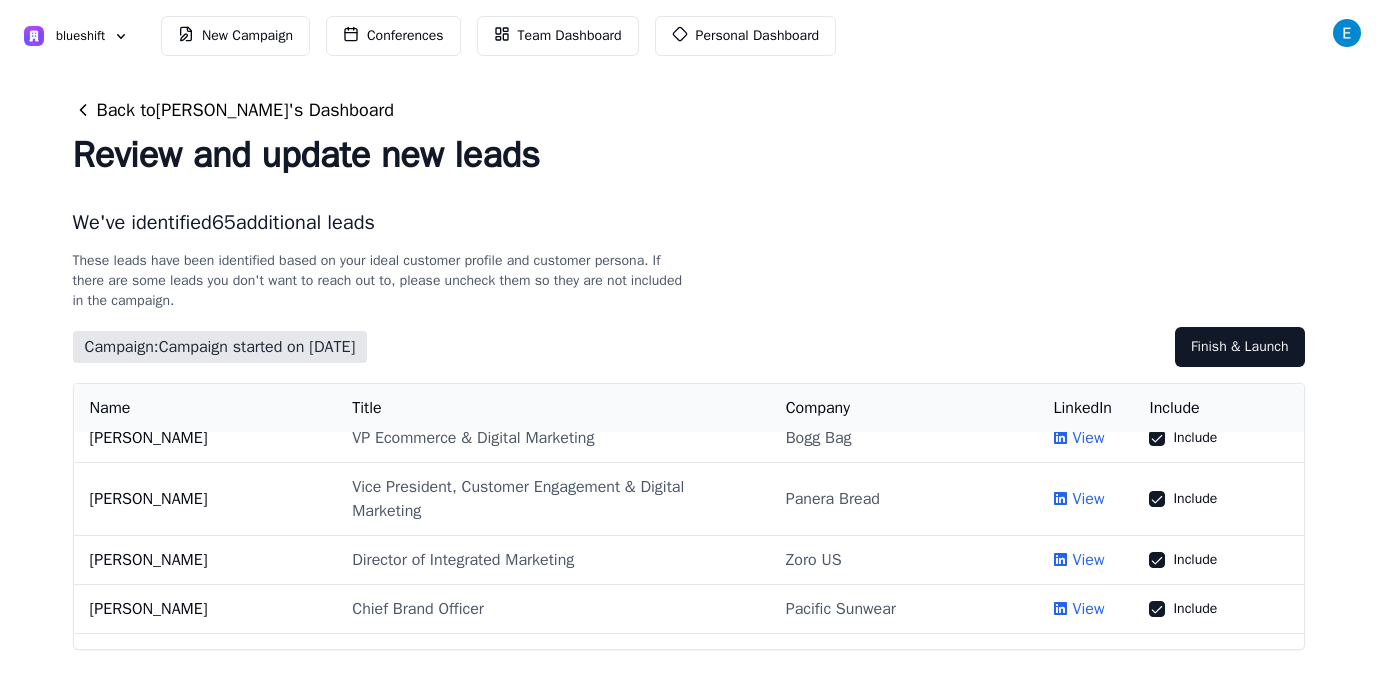 scroll, scrollTop: 1015, scrollLeft: 0, axis: vertical 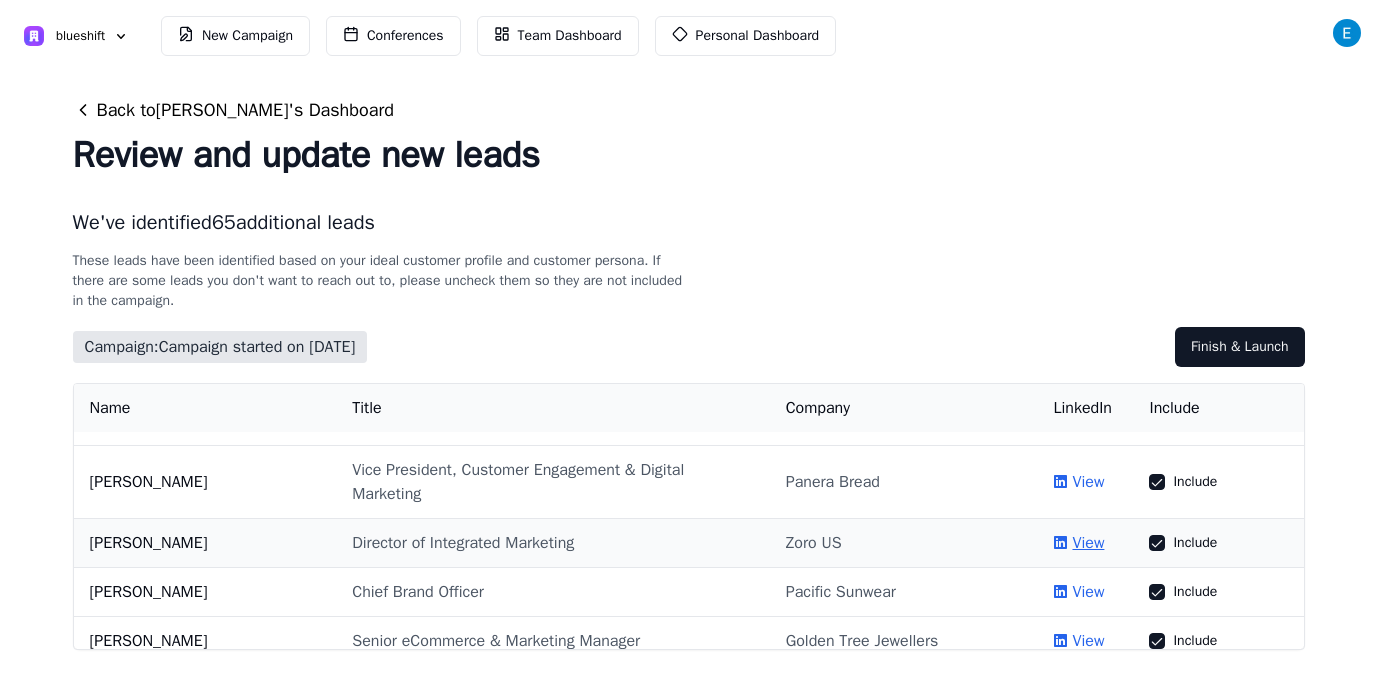 click on "View" at bounding box center [1088, 543] 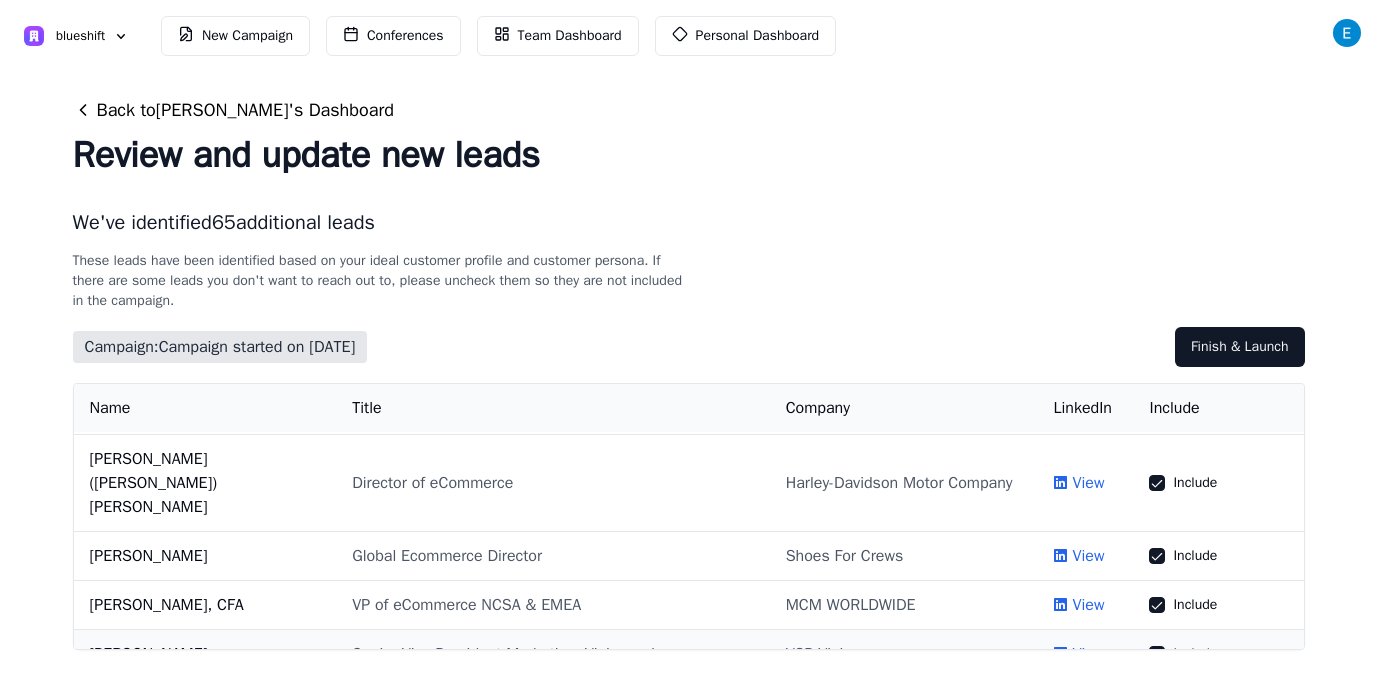 scroll, scrollTop: 1674, scrollLeft: 0, axis: vertical 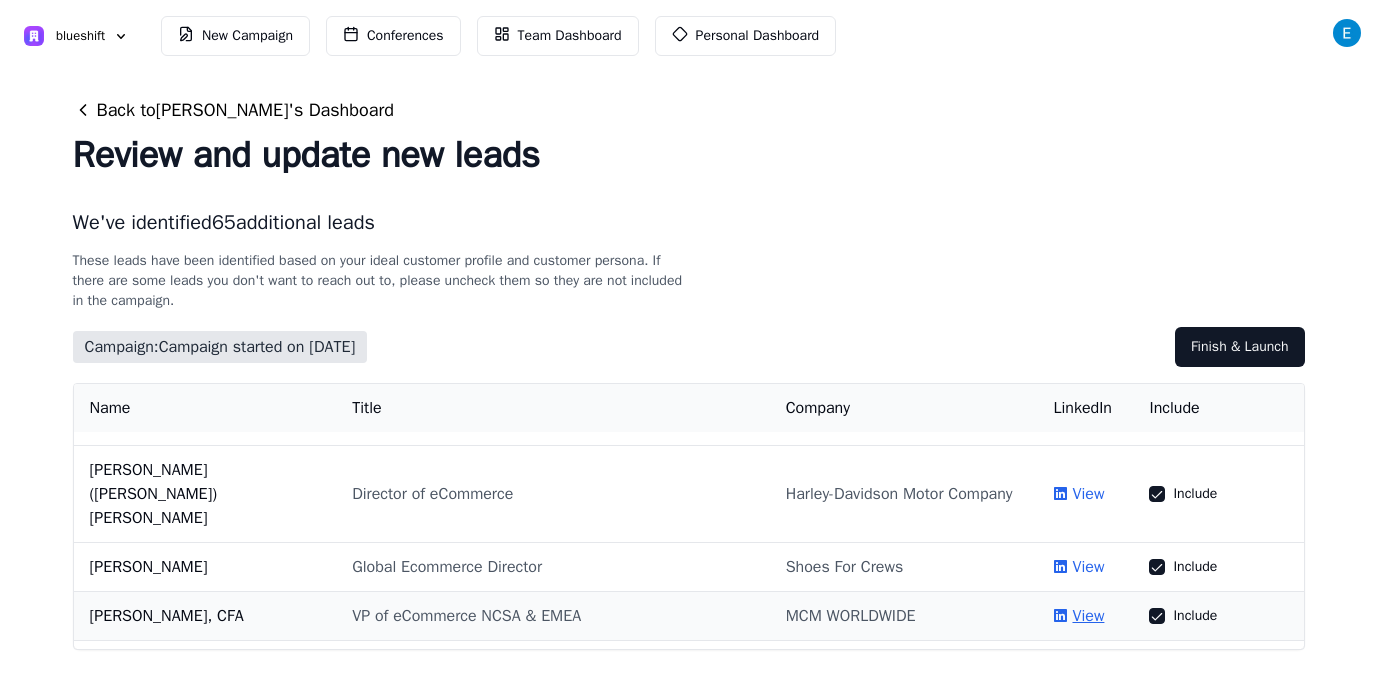 click 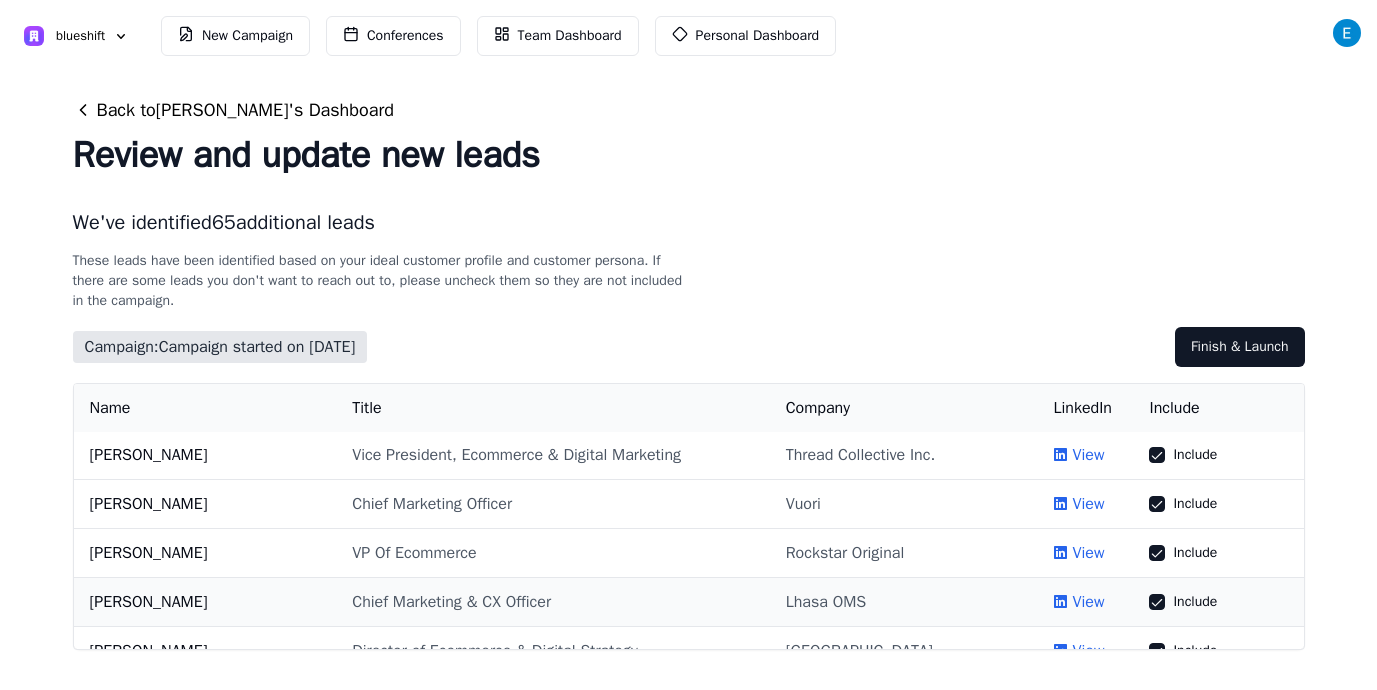 scroll, scrollTop: 2572, scrollLeft: 0, axis: vertical 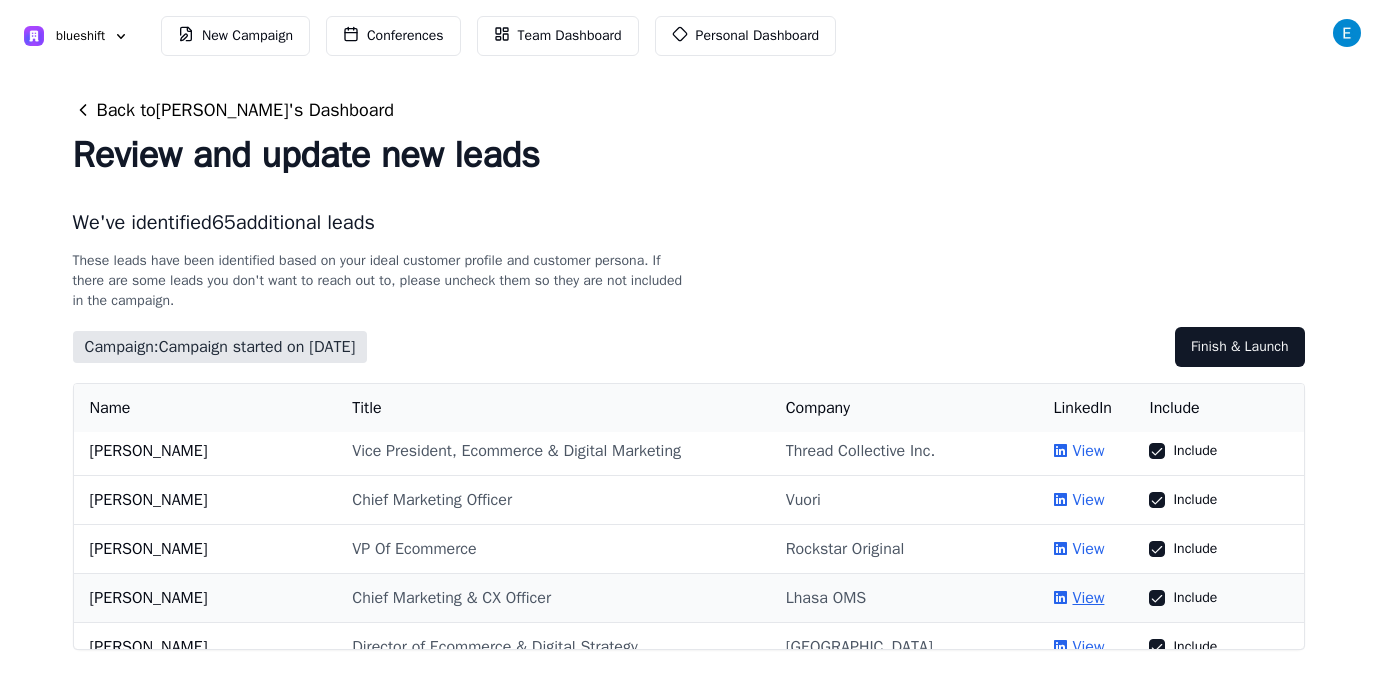 click on "View" at bounding box center (1088, 598) 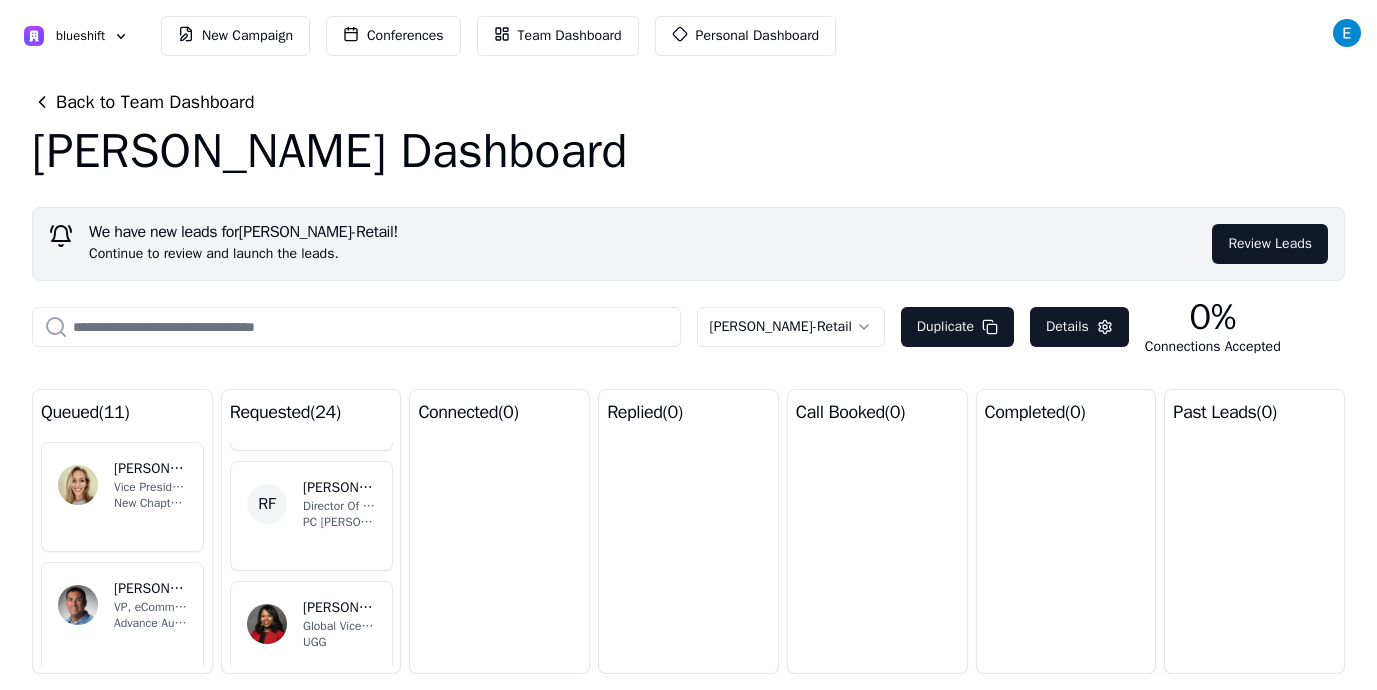 scroll, scrollTop: 2656, scrollLeft: 0, axis: vertical 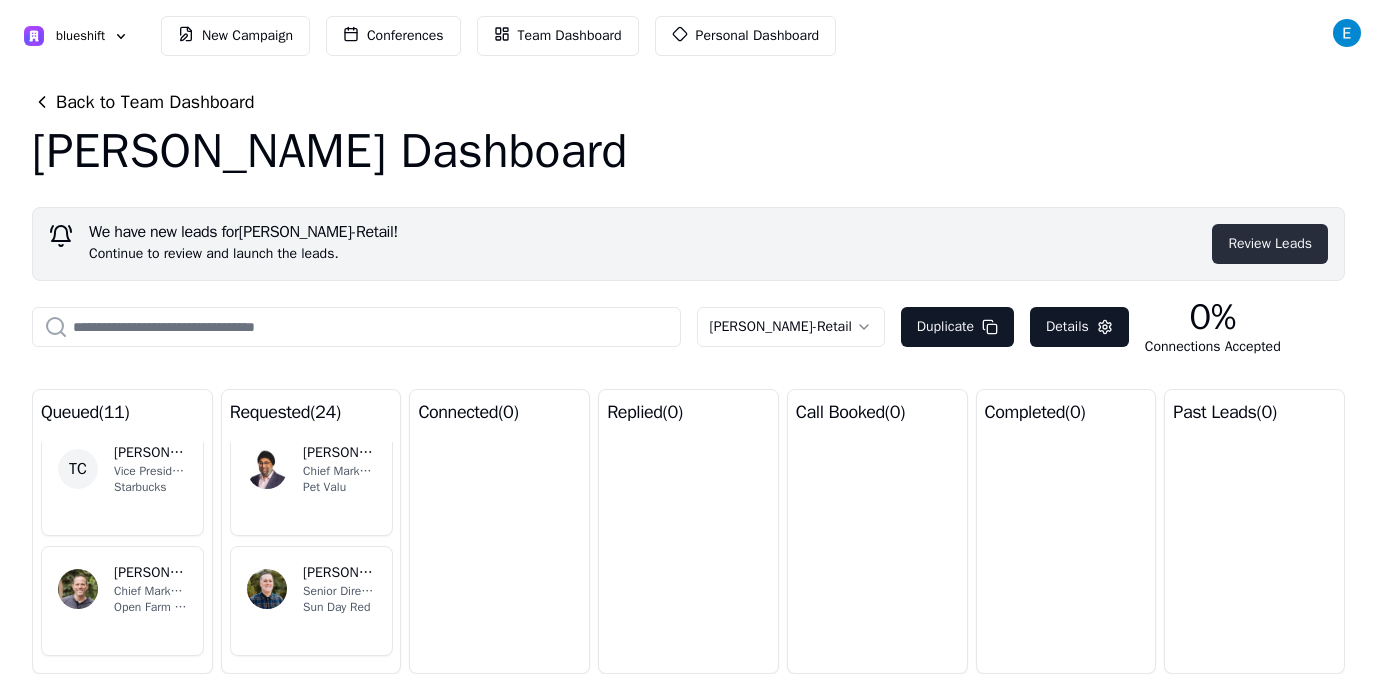 click on "Review Leads" at bounding box center [1270, 244] 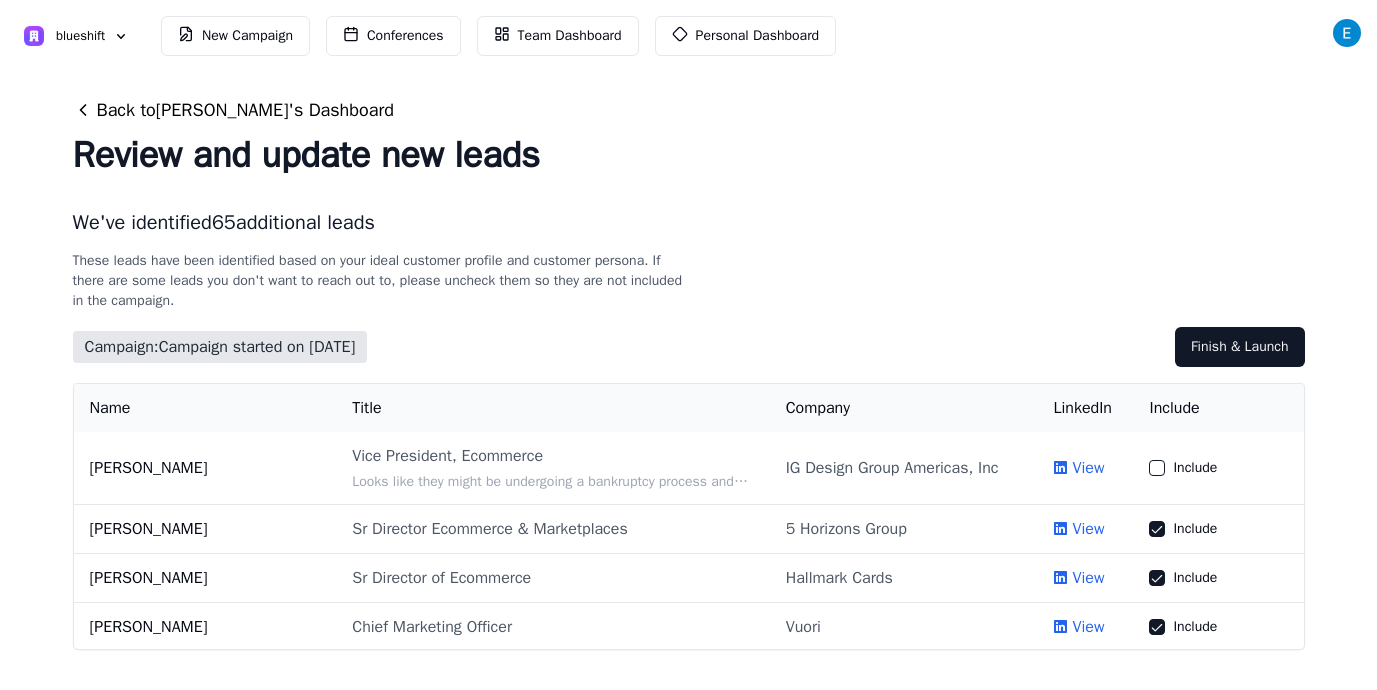 scroll, scrollTop: 2935, scrollLeft: 0, axis: vertical 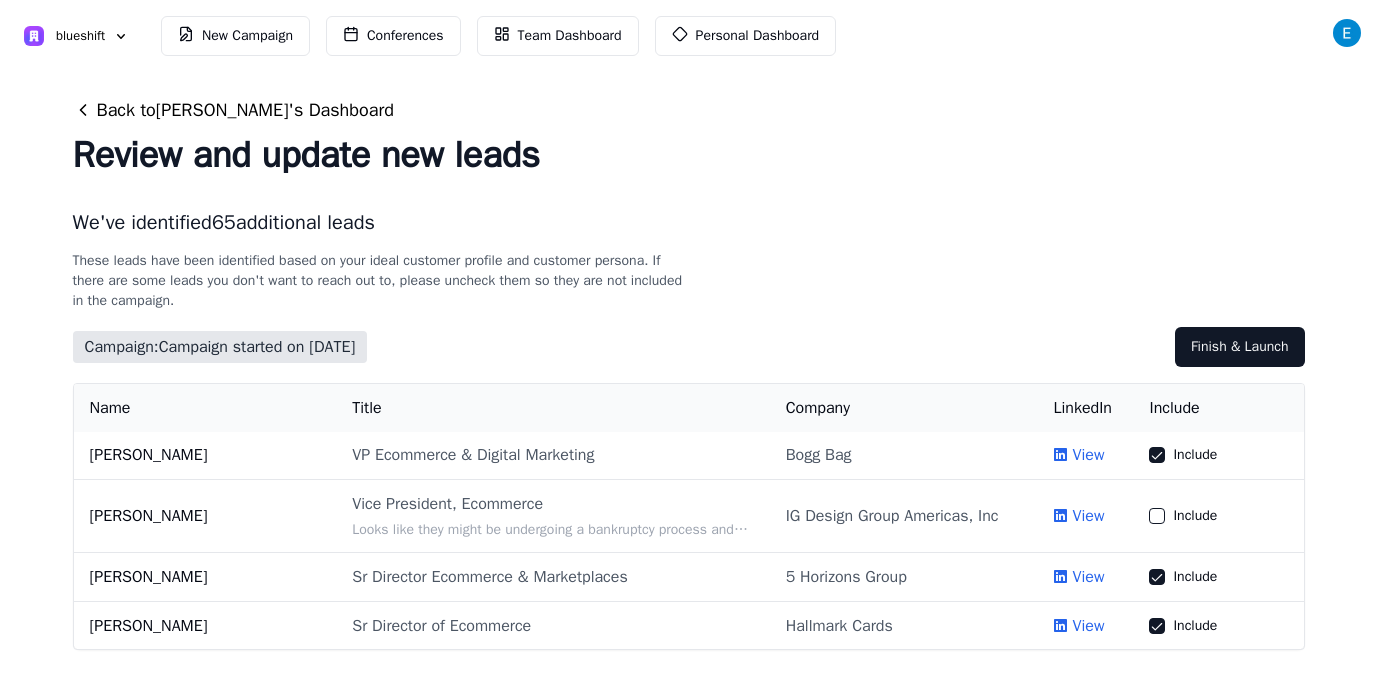 click on "View" at bounding box center [1088, 675] 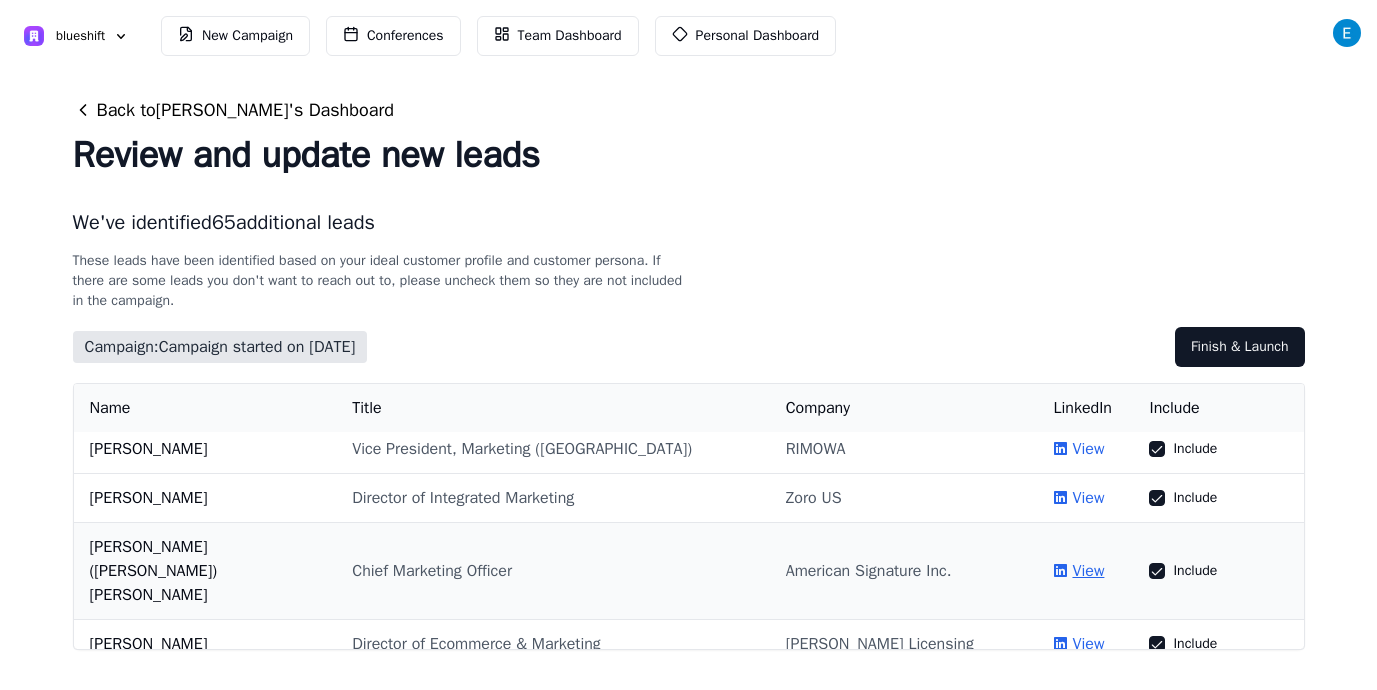 scroll, scrollTop: 0, scrollLeft: 0, axis: both 